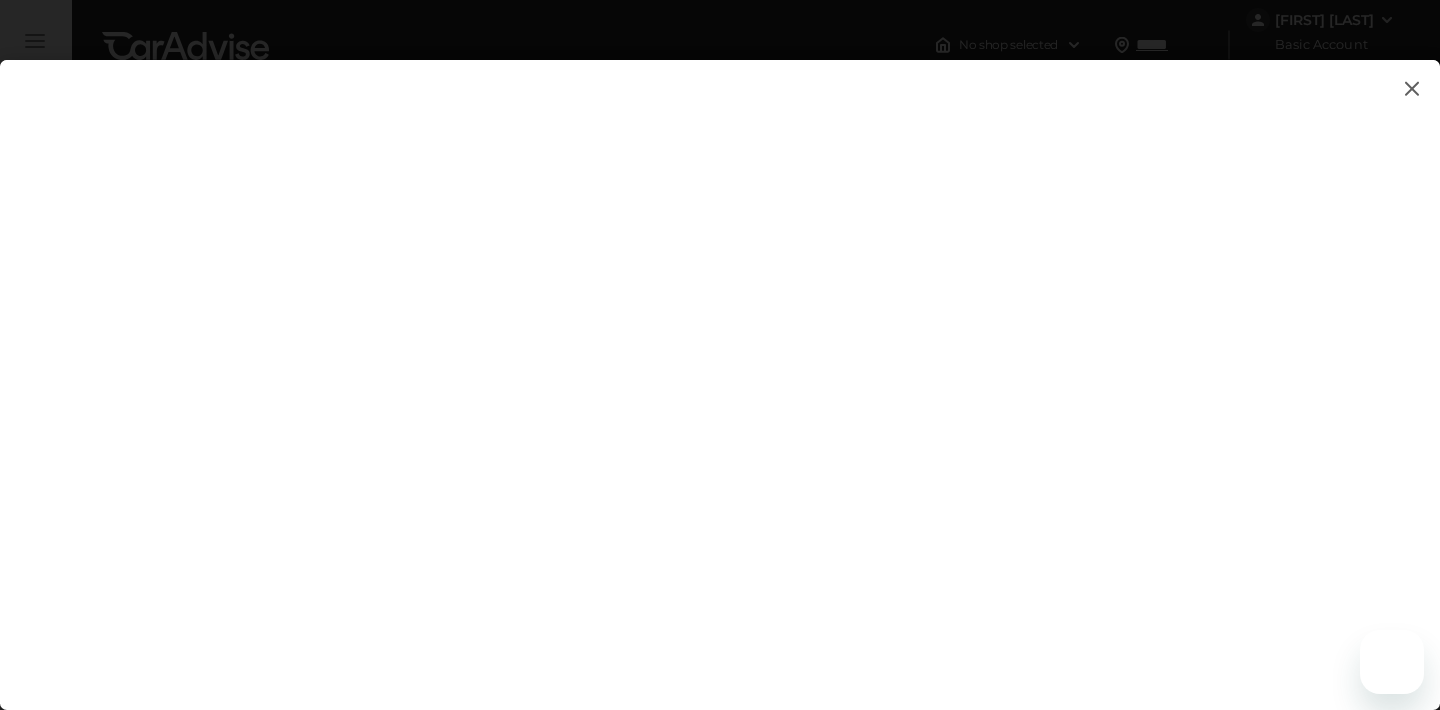 scroll, scrollTop: 0, scrollLeft: 0, axis: both 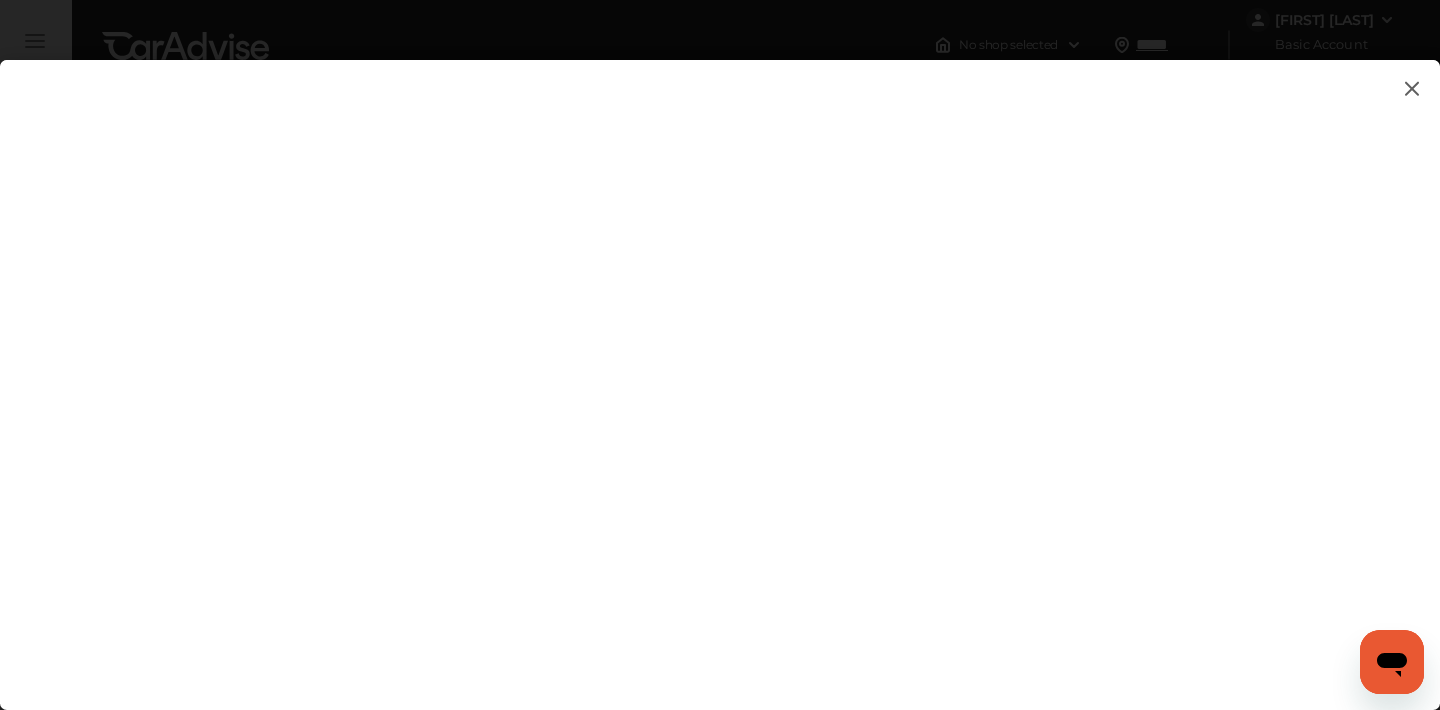 click at bounding box center [1412, 88] 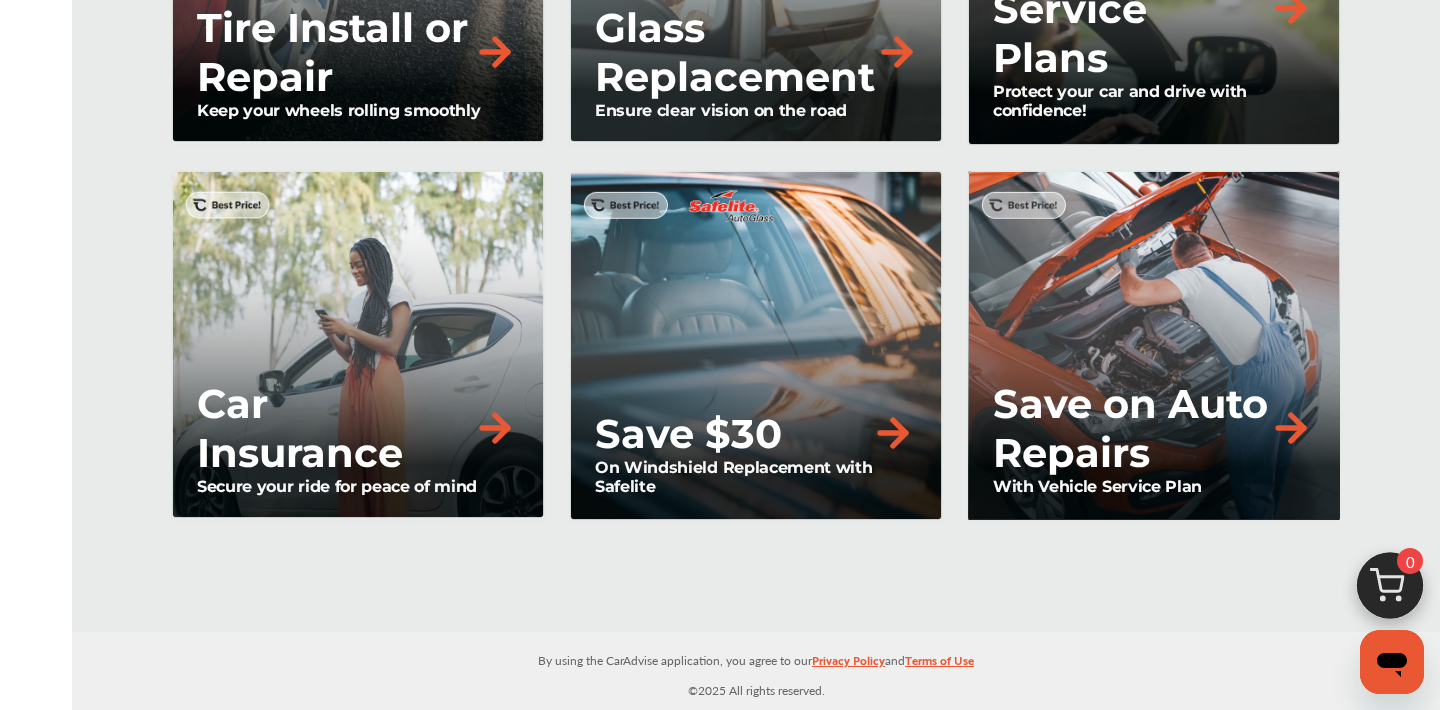 scroll, scrollTop: 1991, scrollLeft: 0, axis: vertical 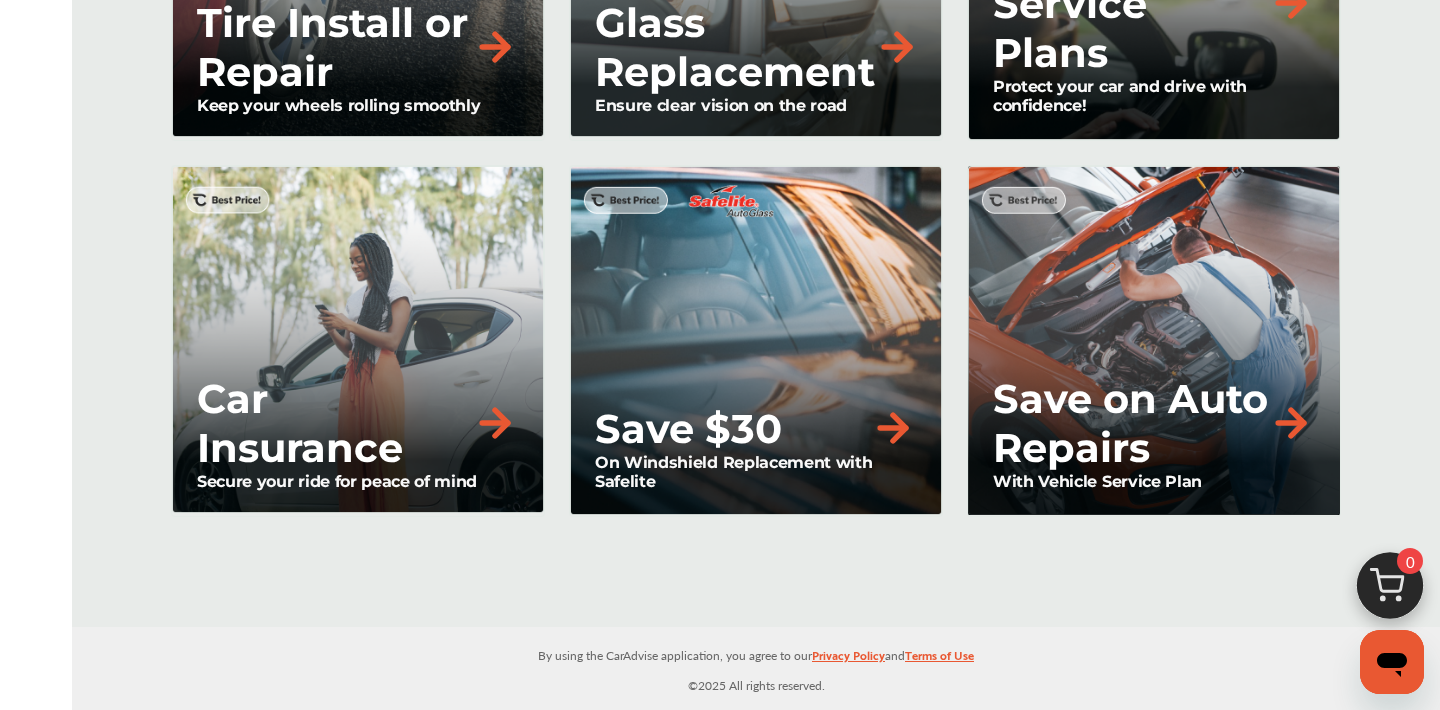click on "Save on Auto Repairs" at bounding box center (1131, 423) 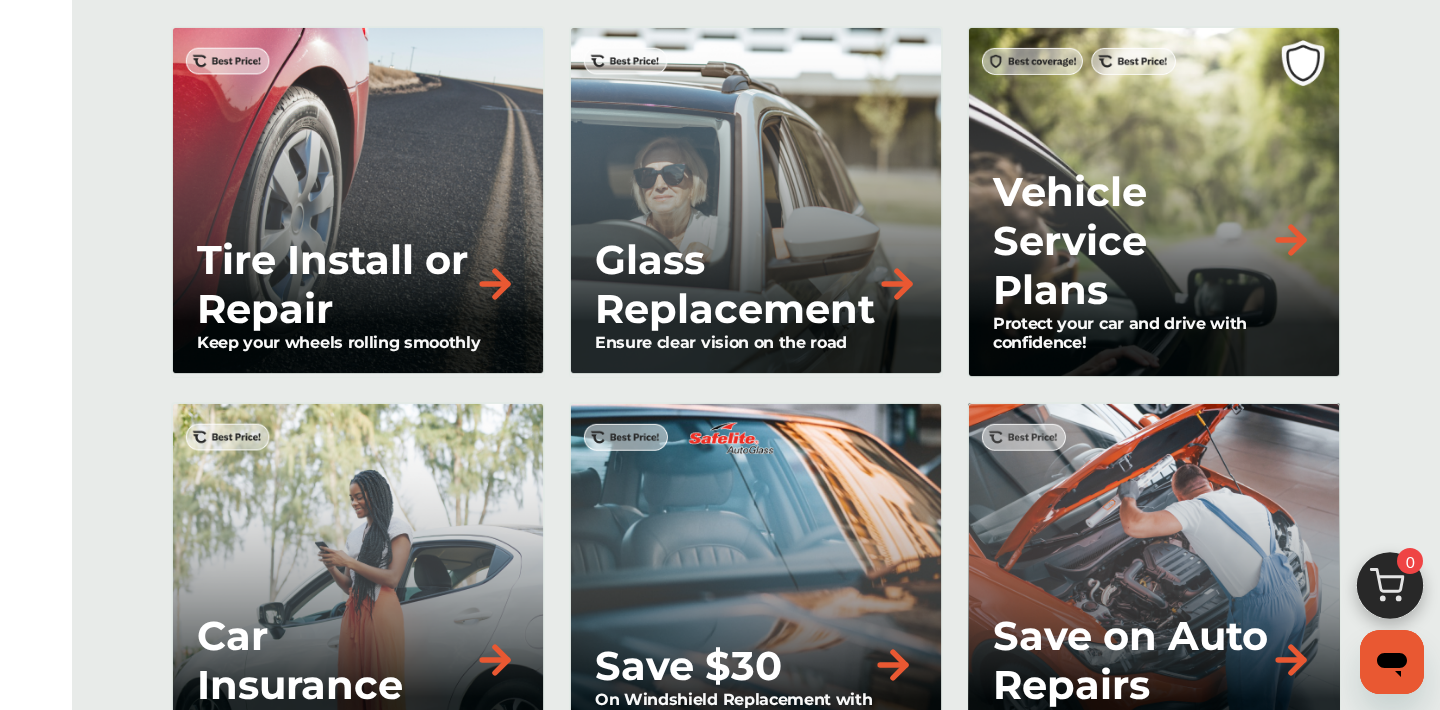 scroll, scrollTop: 1709, scrollLeft: 0, axis: vertical 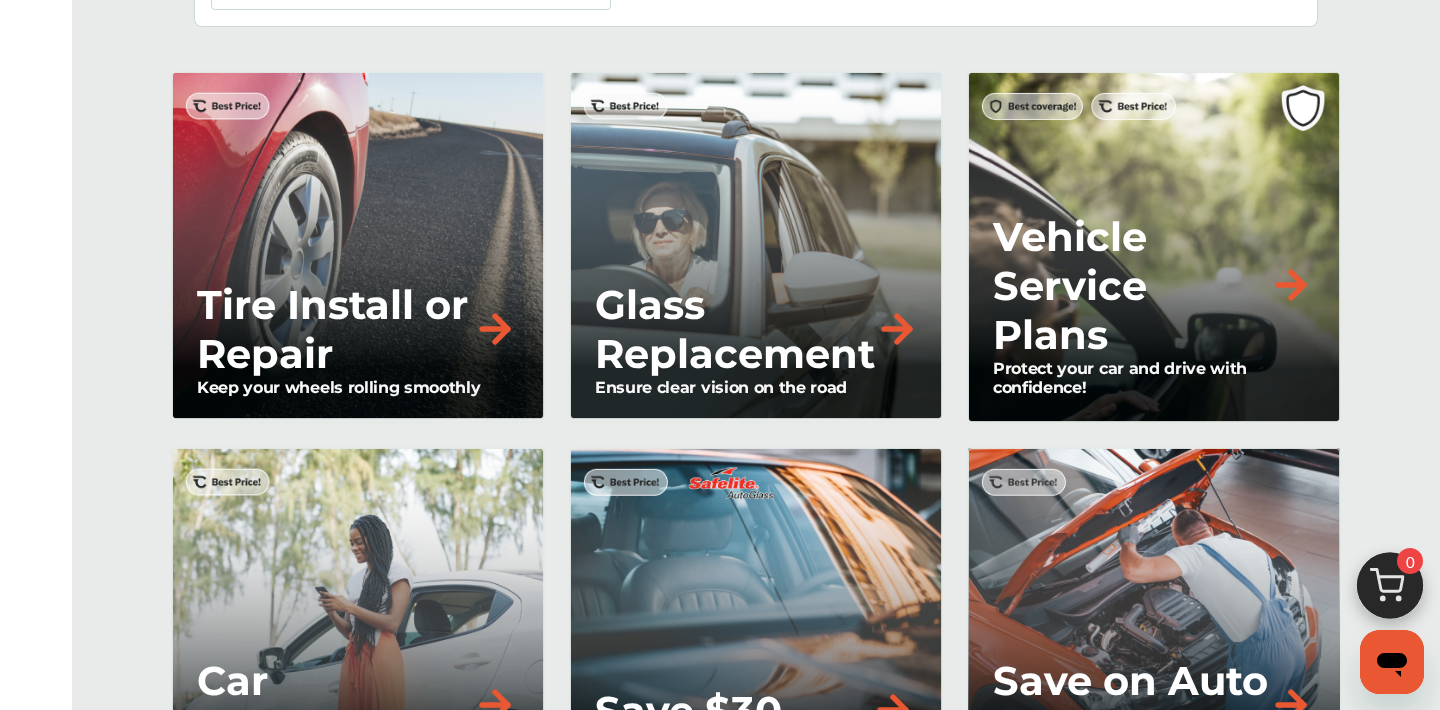 click on "Vehicle Service Plans" at bounding box center [1153, 285] 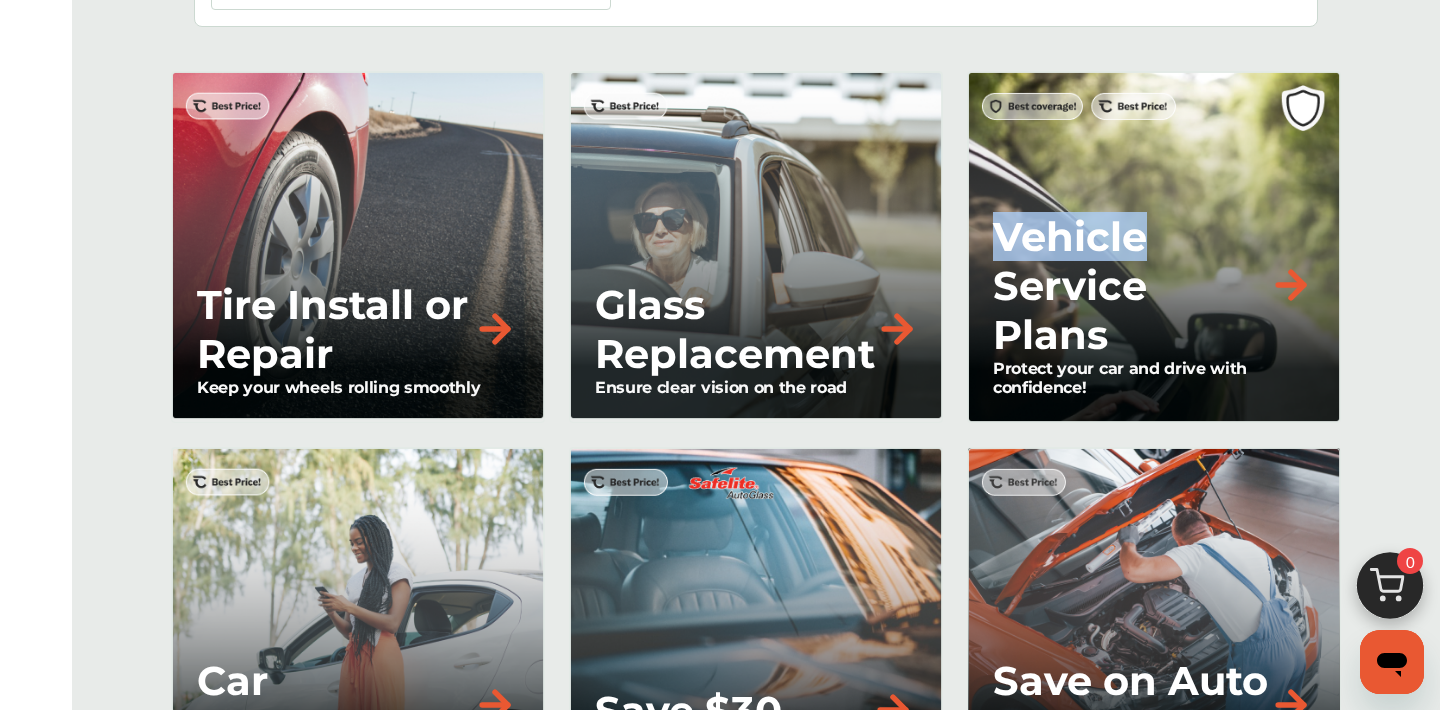 click on "Vehicle Service Plans" at bounding box center [1131, 285] 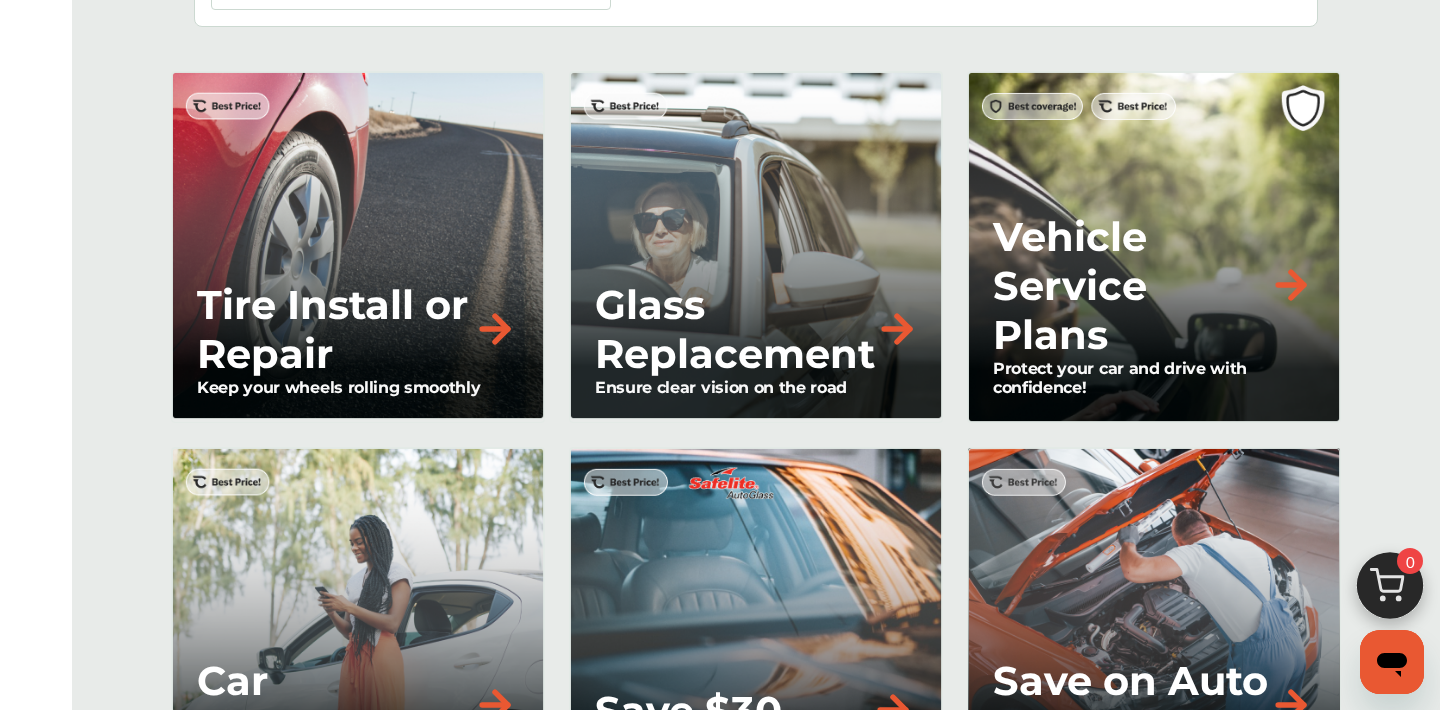 click on "Vehicle Service Plans" at bounding box center (1131, 285) 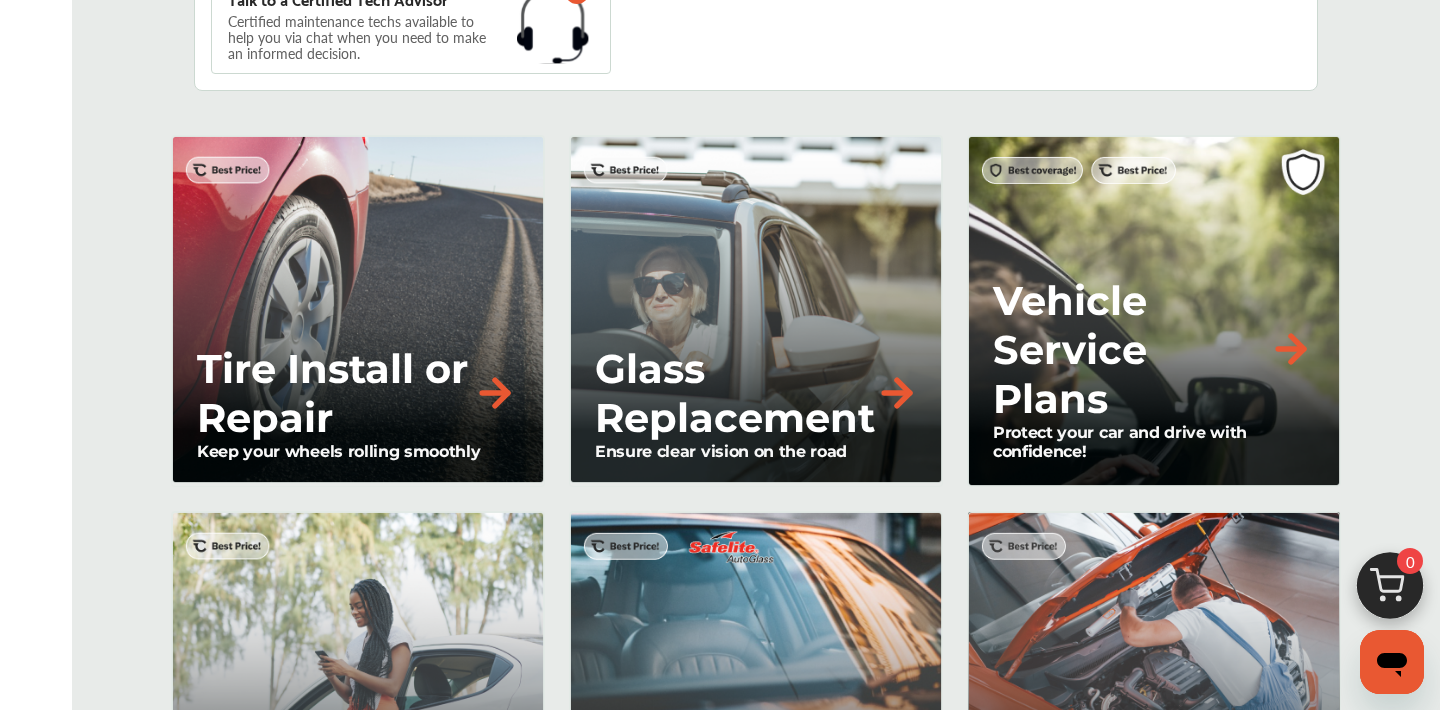 scroll, scrollTop: 1787, scrollLeft: 0, axis: vertical 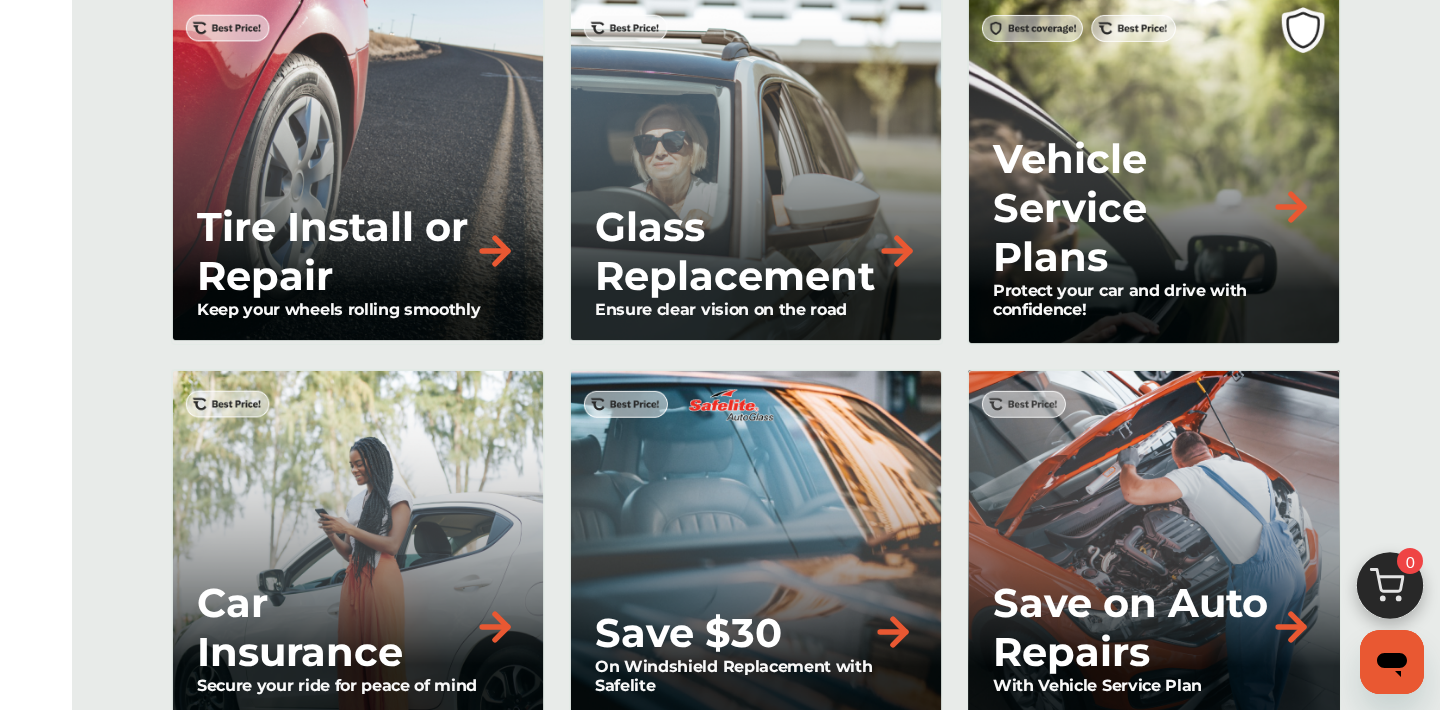click on "Vehicle Service Plans" at bounding box center (1131, 207) 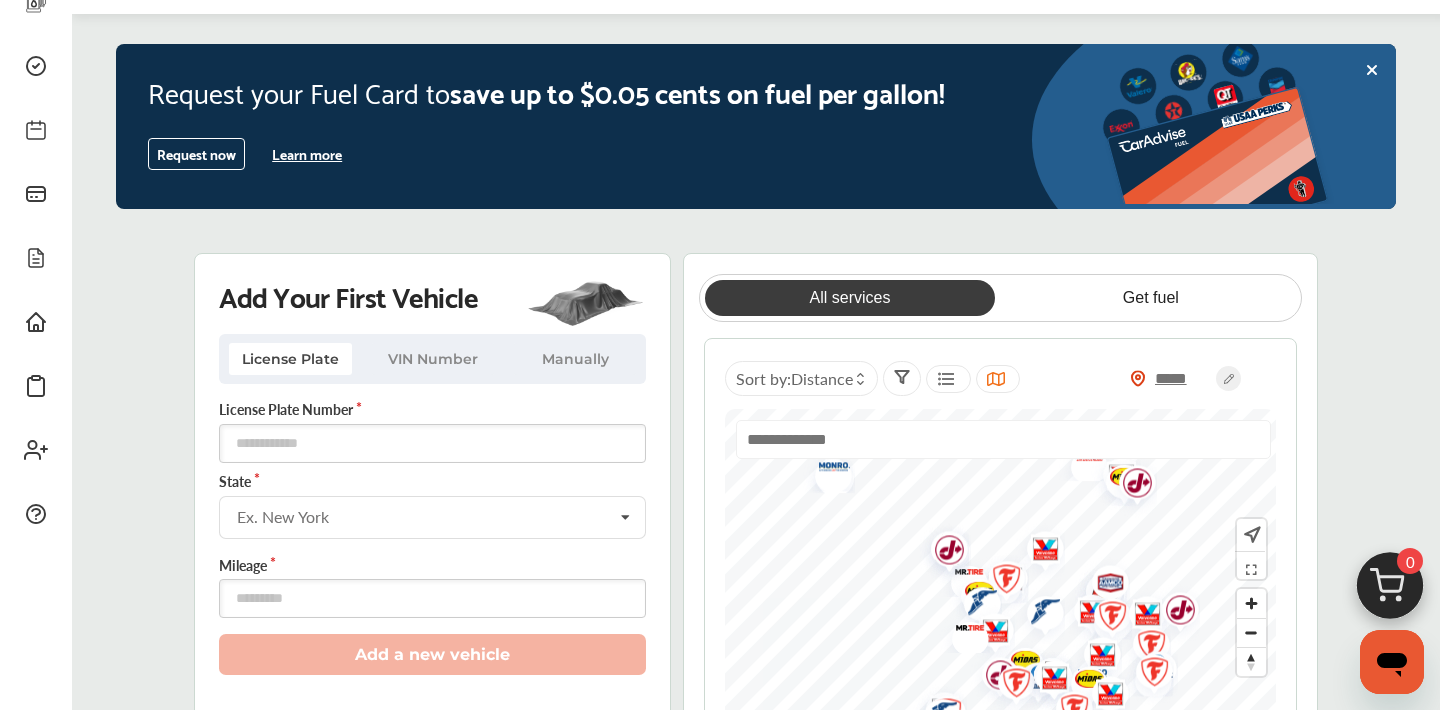 scroll, scrollTop: 170, scrollLeft: 0, axis: vertical 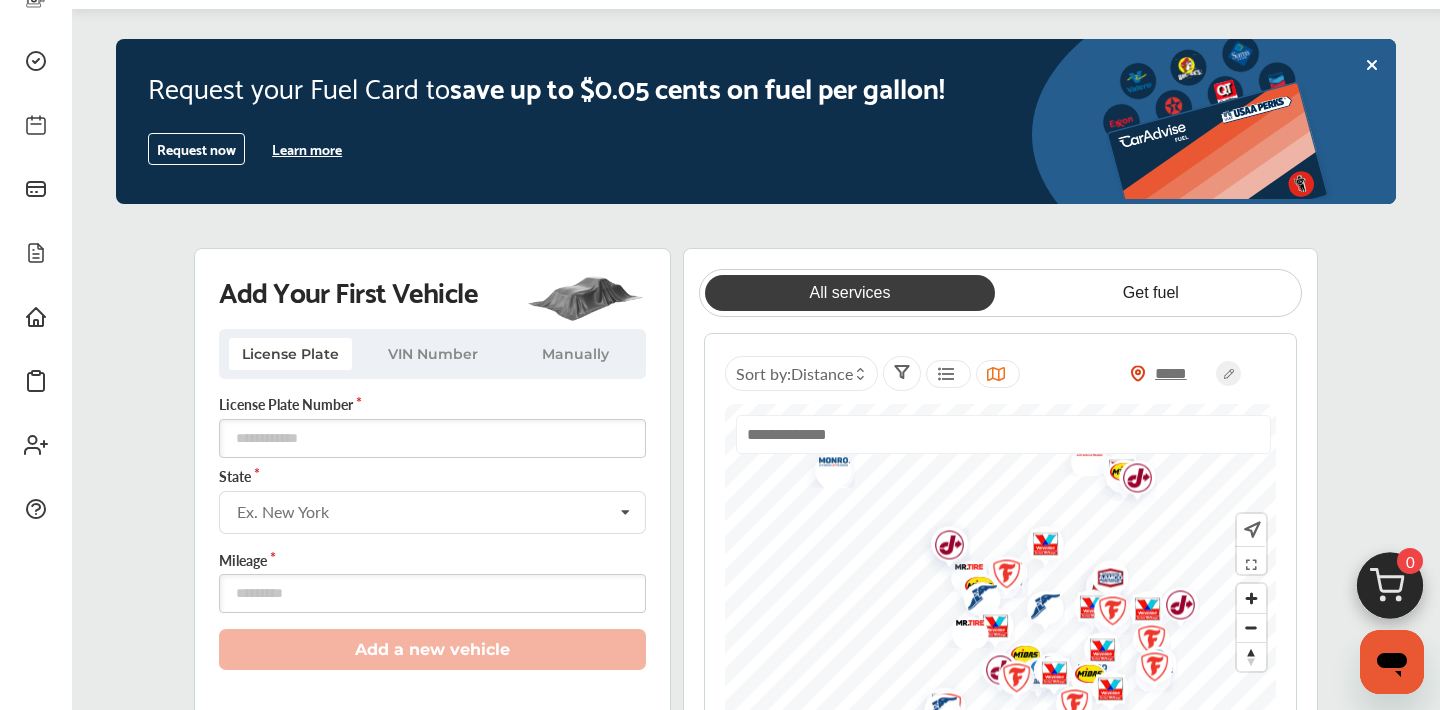 click on "VIN Number" at bounding box center [433, 354] 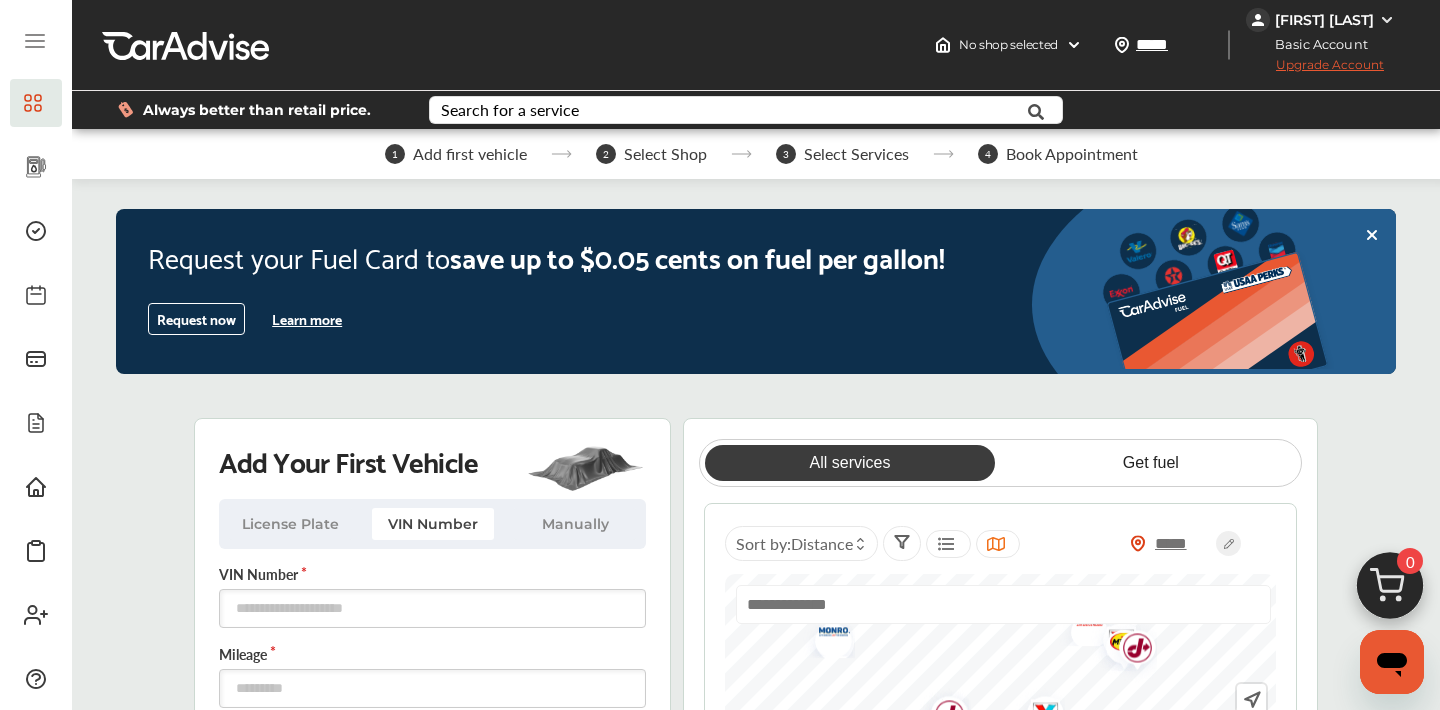 scroll, scrollTop: 0, scrollLeft: 0, axis: both 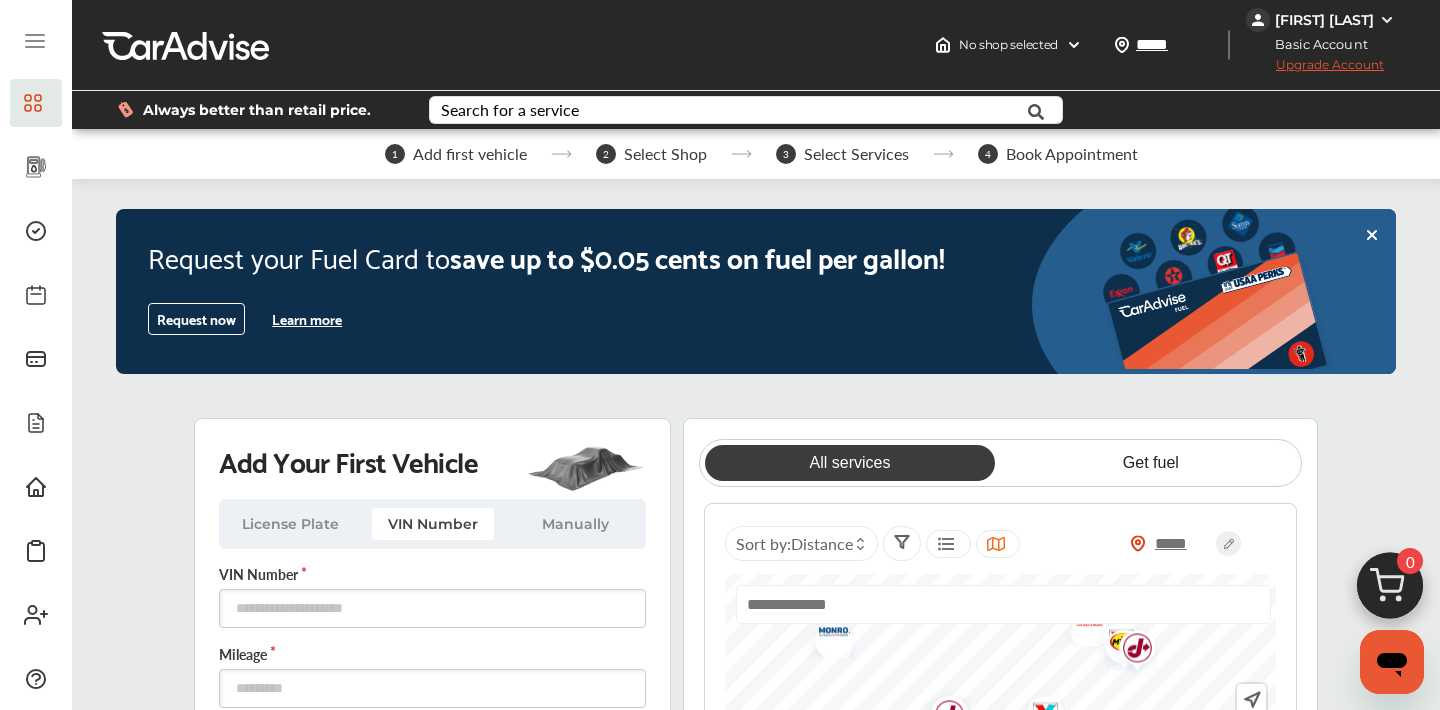 click on "Add first vehicle" at bounding box center (470, 154) 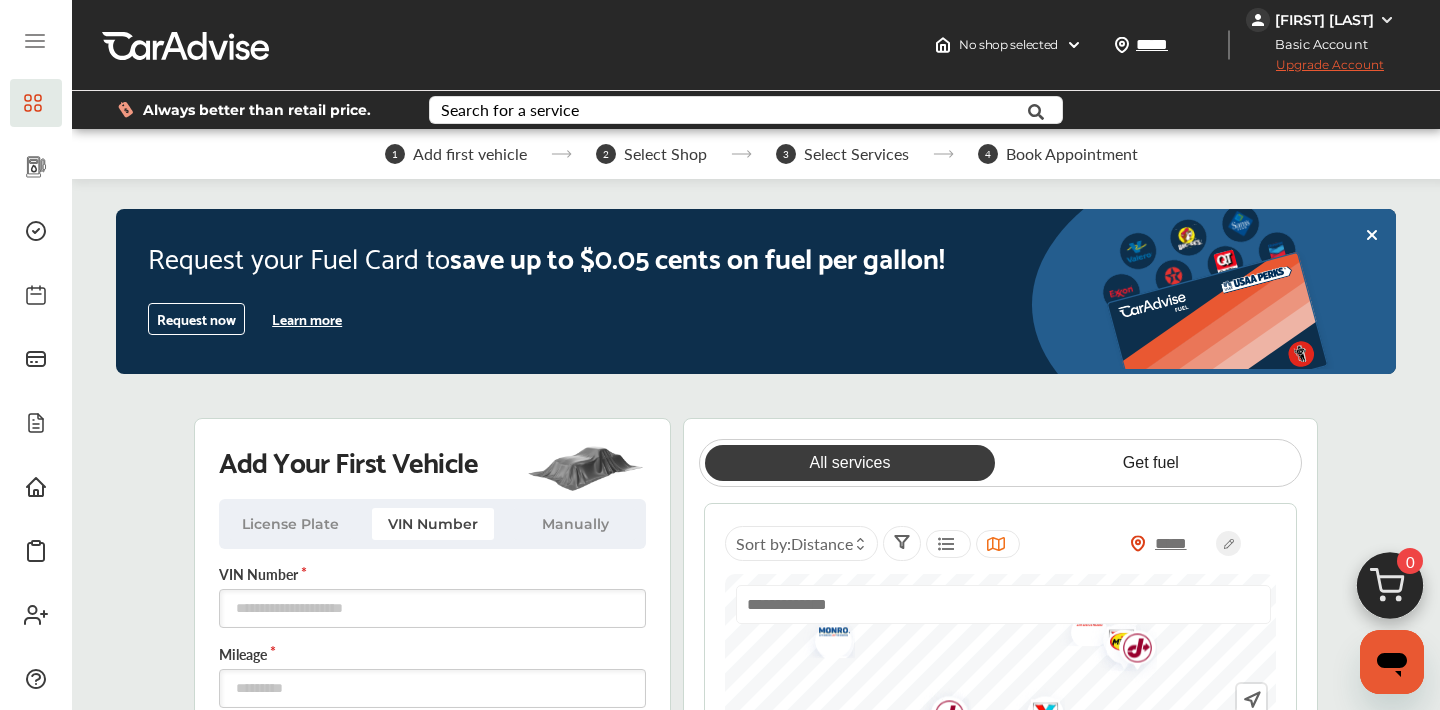 scroll, scrollTop: 99, scrollLeft: 0, axis: vertical 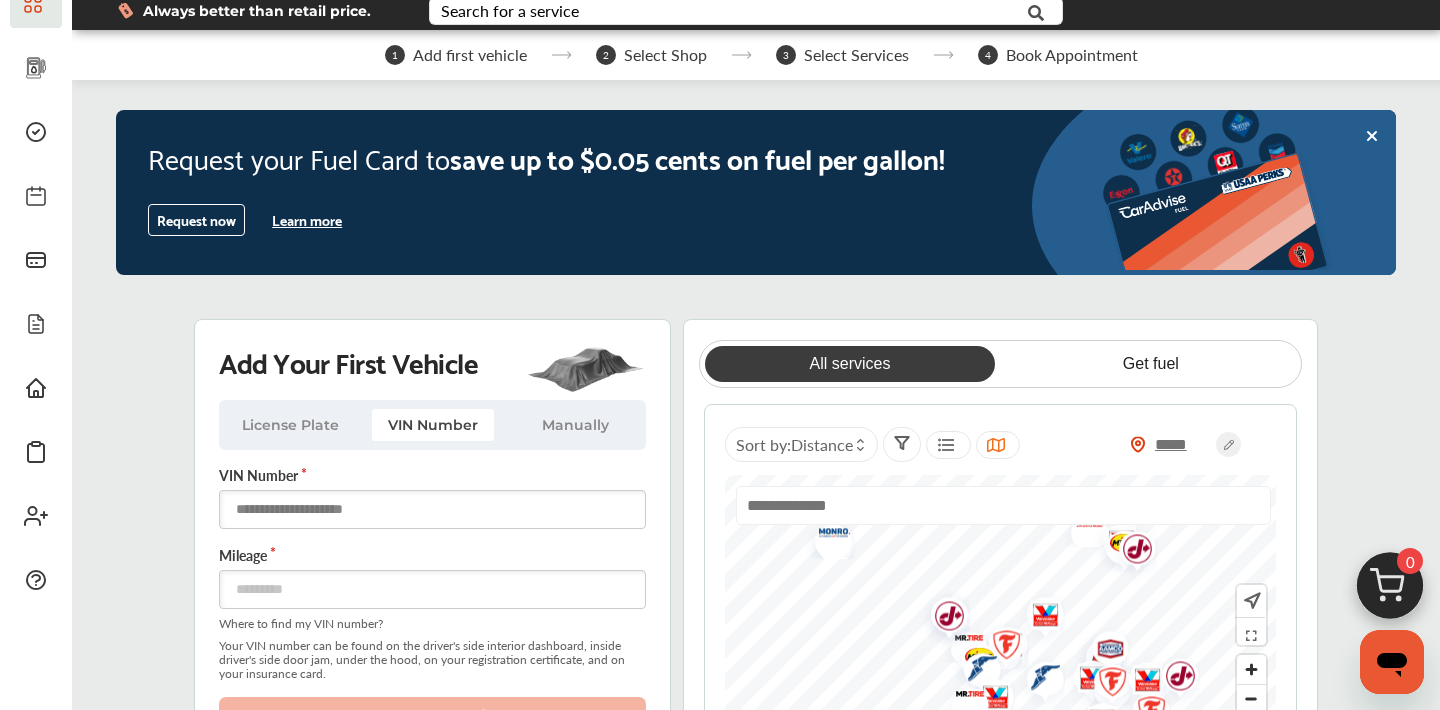 click at bounding box center (432, 509) 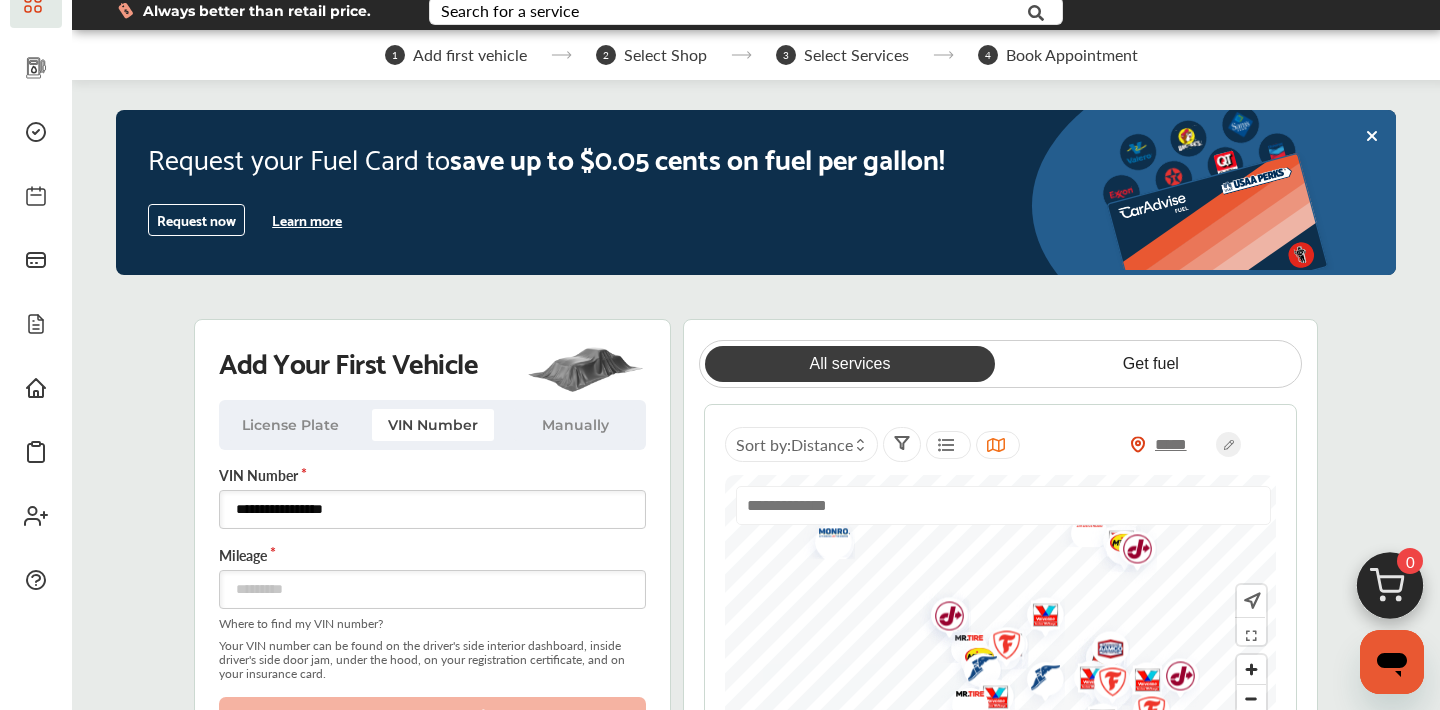 type on "**********" 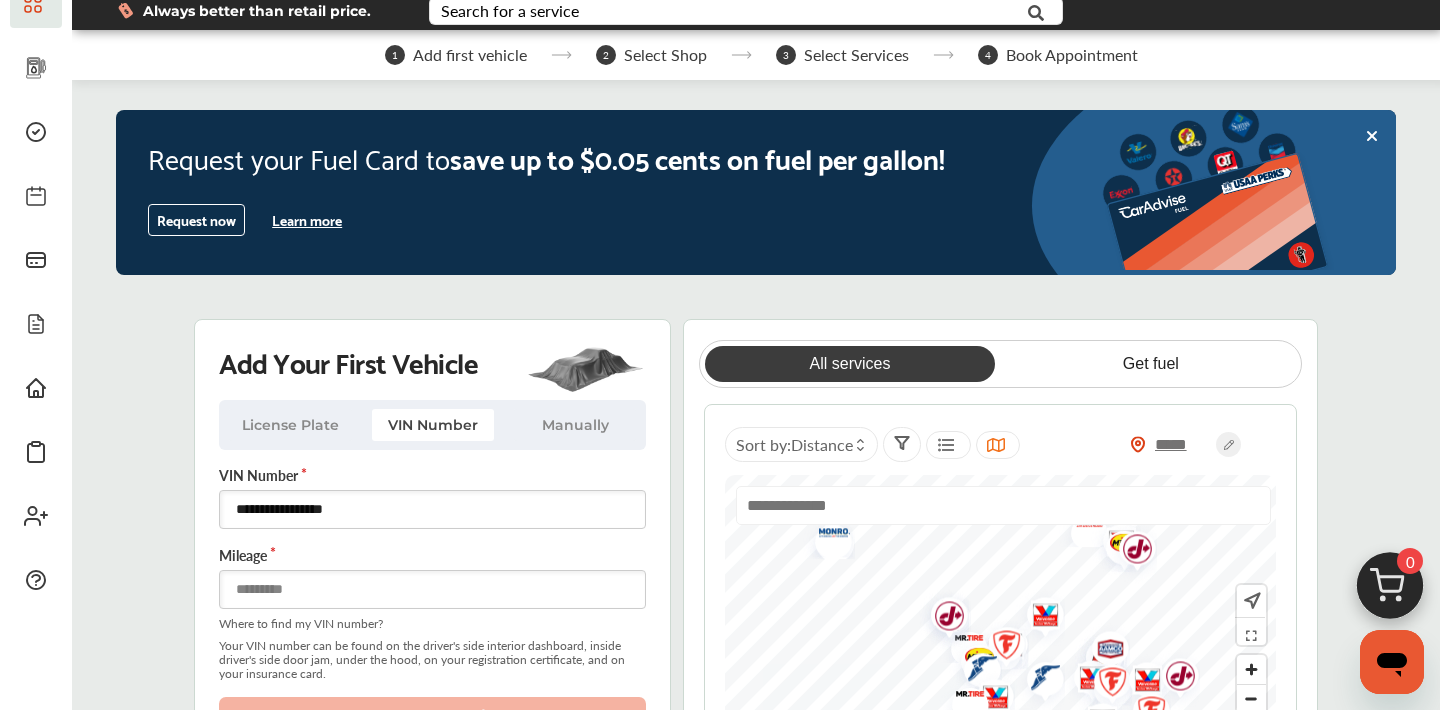 click at bounding box center [432, 589] 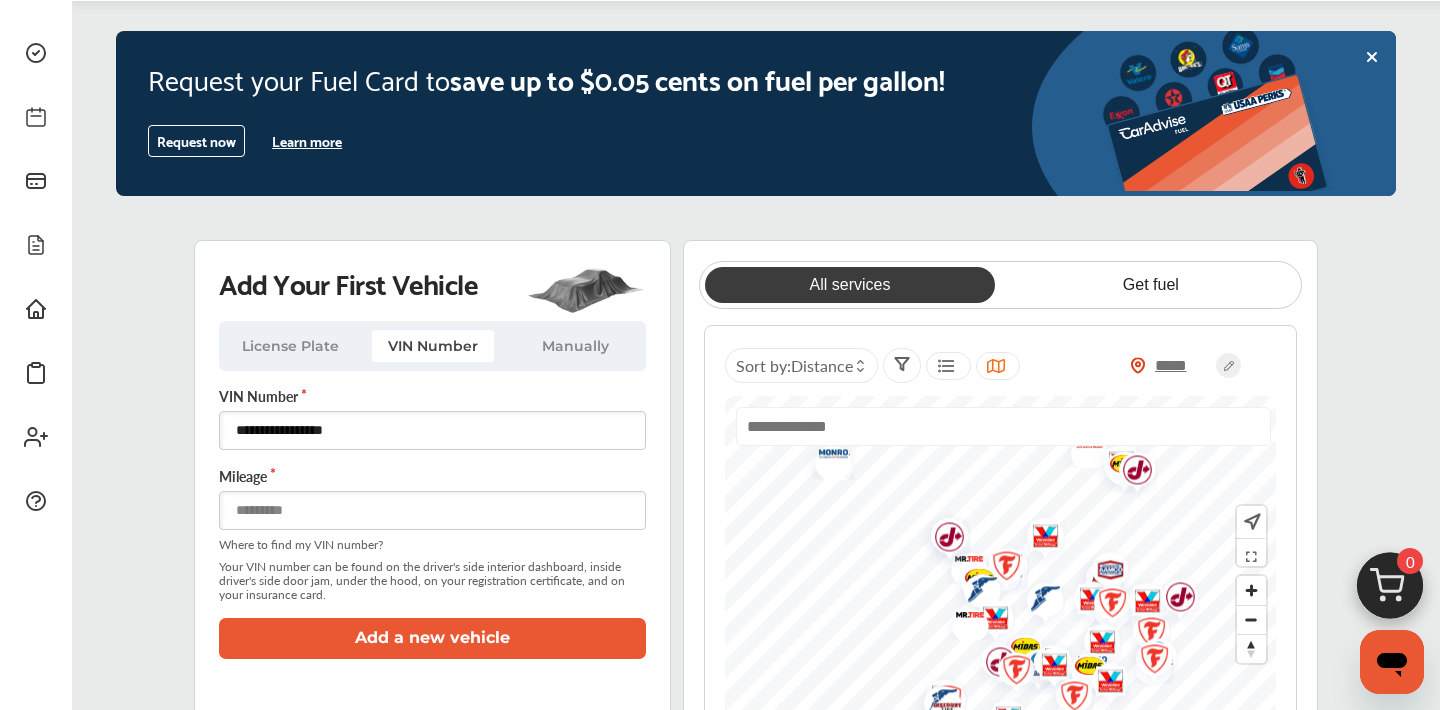 scroll, scrollTop: 310, scrollLeft: 0, axis: vertical 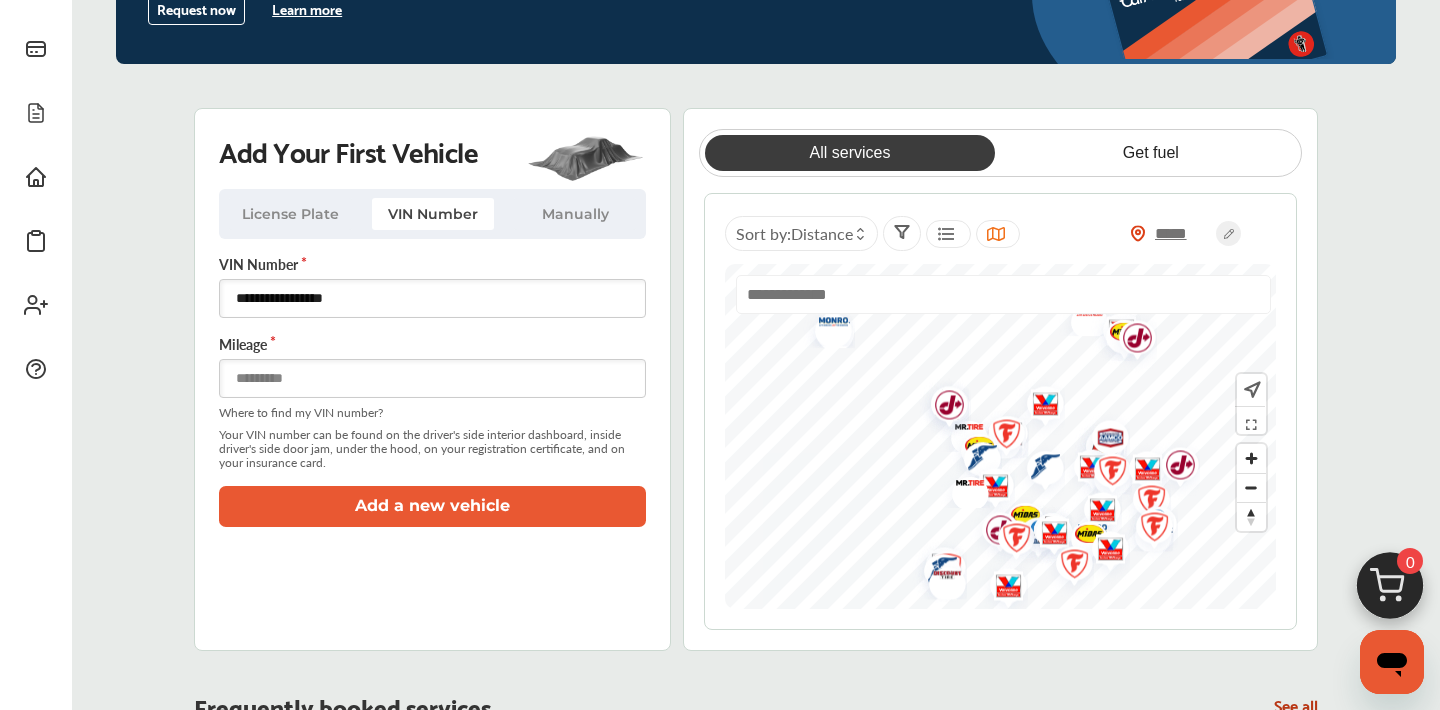 type on "******" 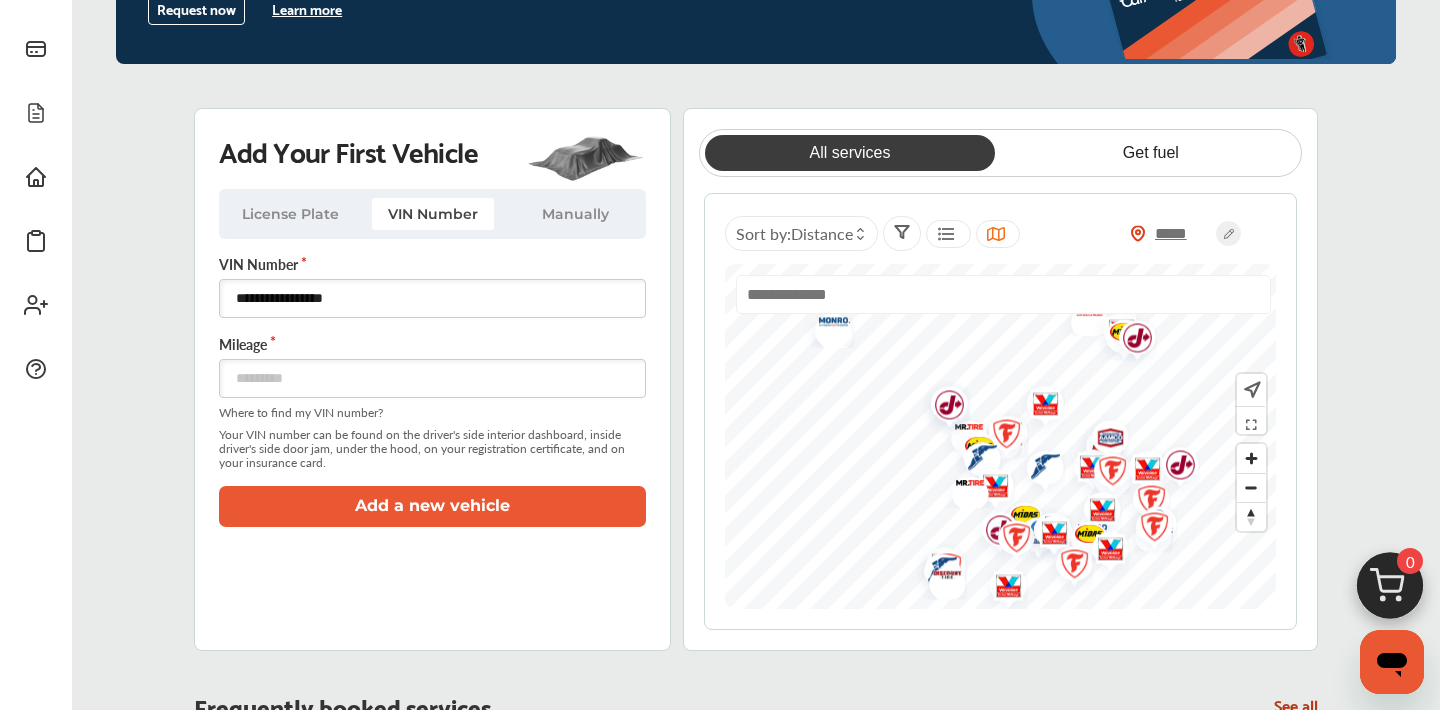 click on "Add a new vehicle" at bounding box center (432, 506) 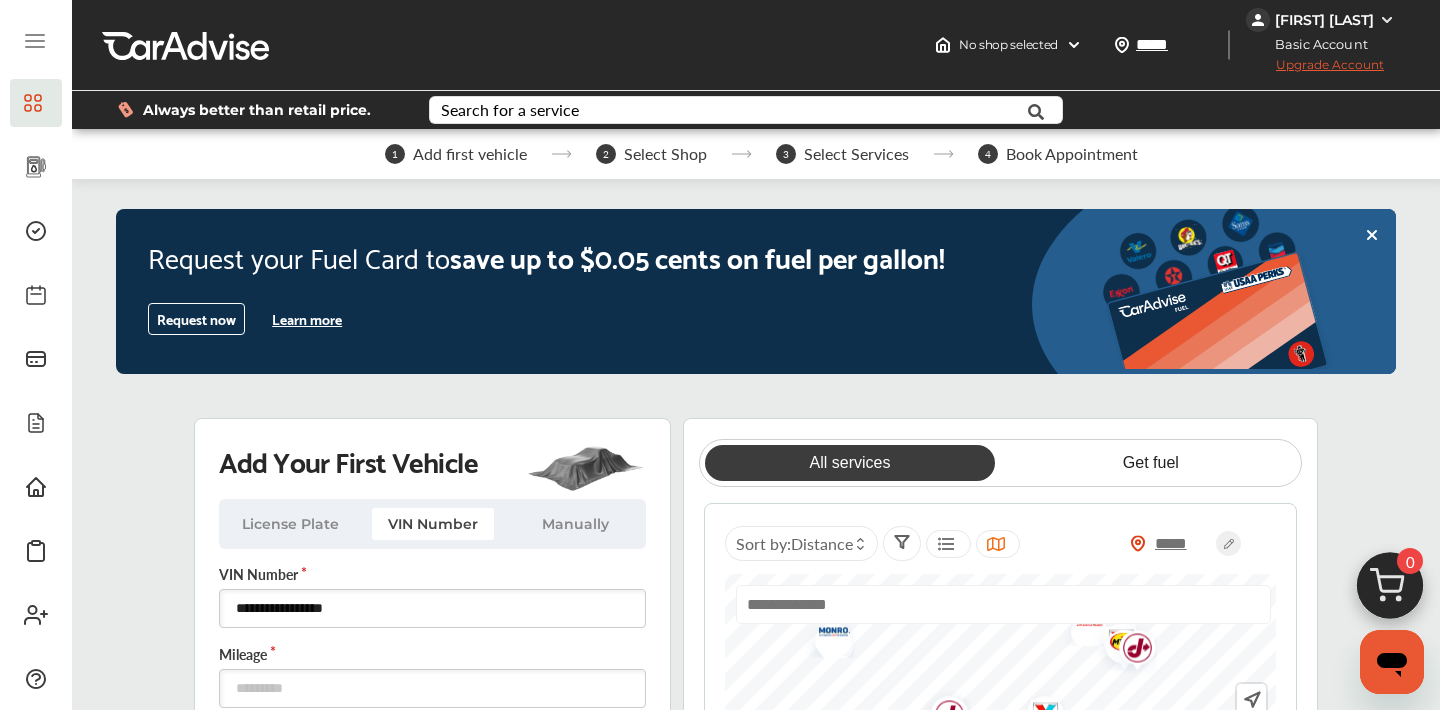 scroll, scrollTop: 0, scrollLeft: 0, axis: both 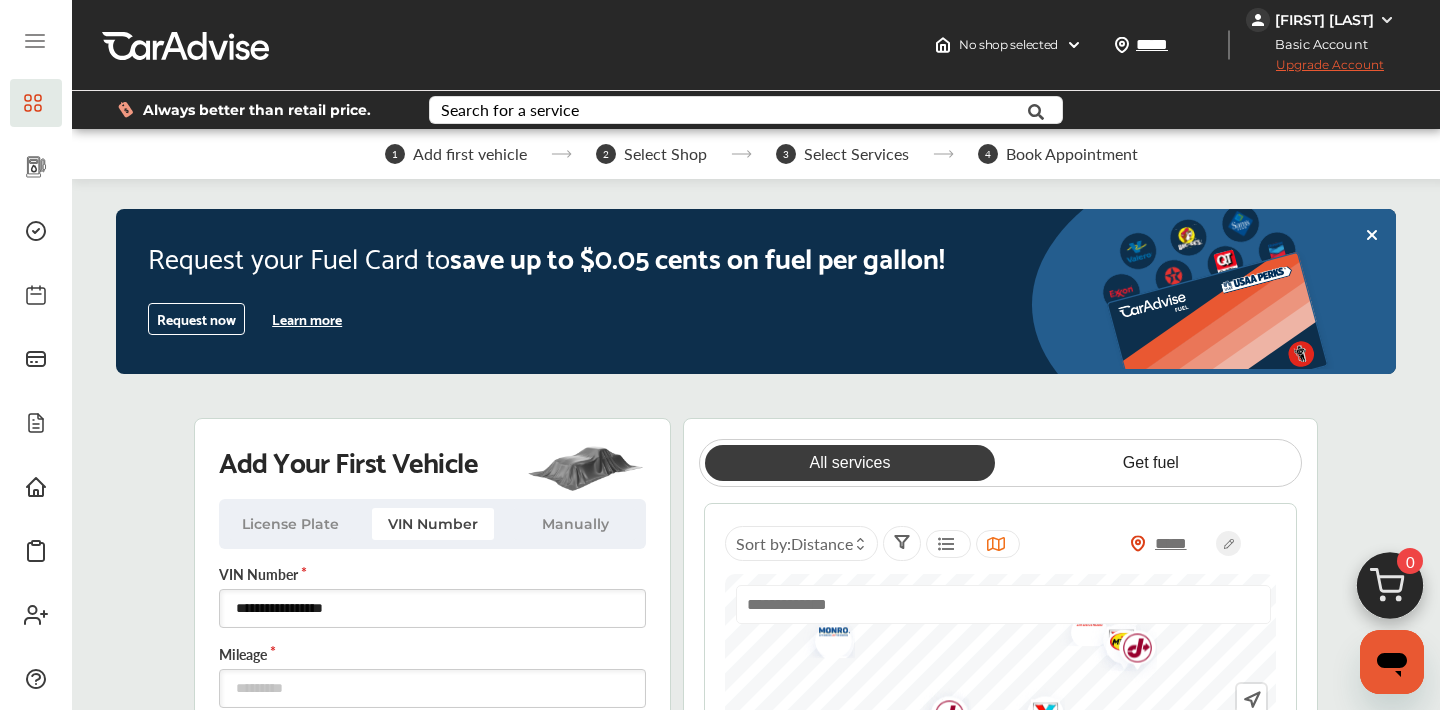 click on "[FIRST] [LAST]" at bounding box center [1324, 20] 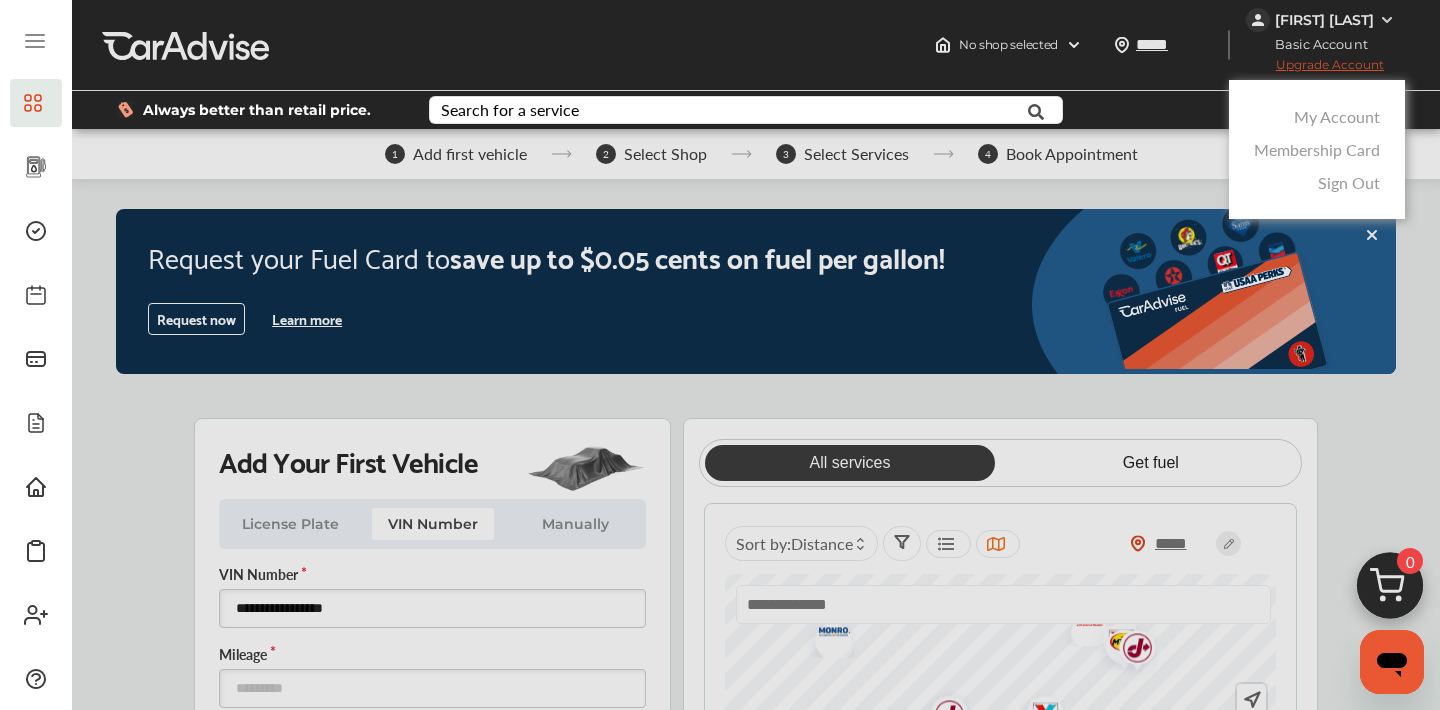 click on "My Account" at bounding box center (1337, 116) 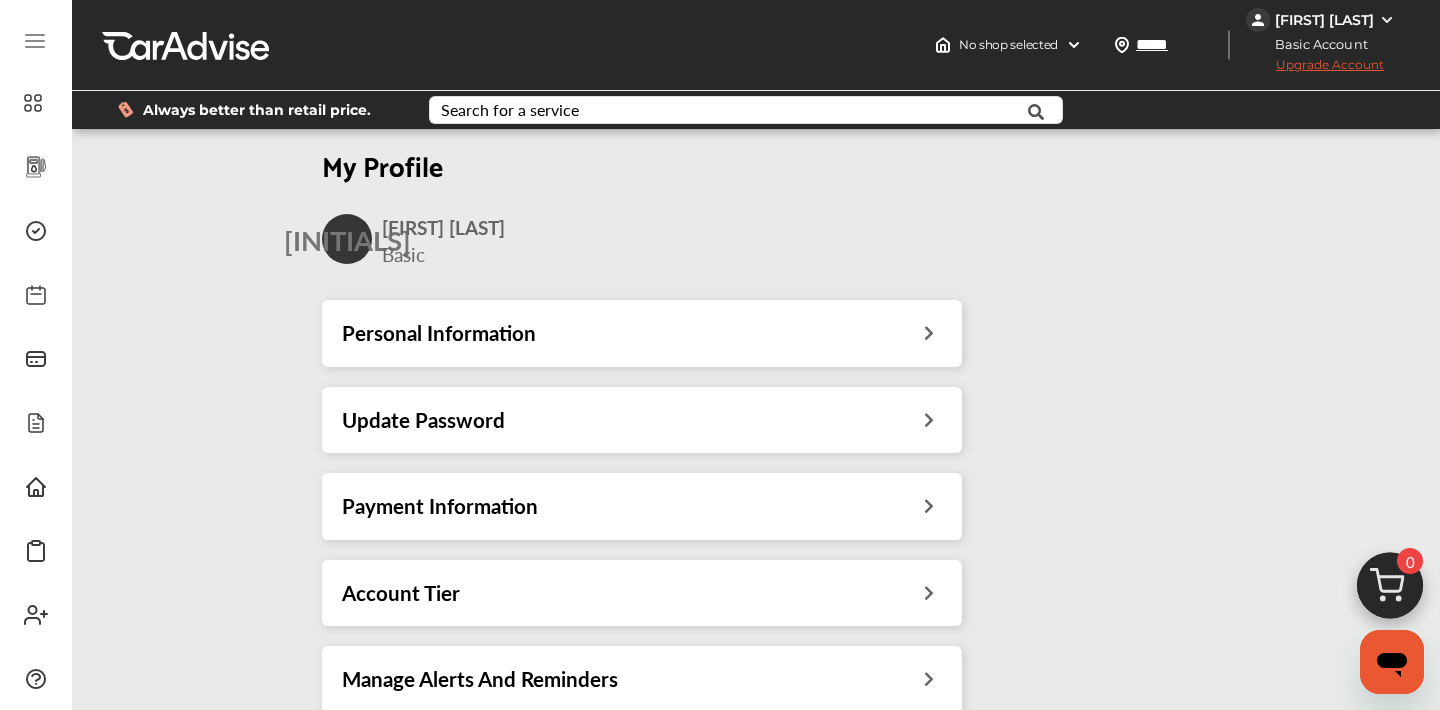 scroll, scrollTop: 0, scrollLeft: 0, axis: both 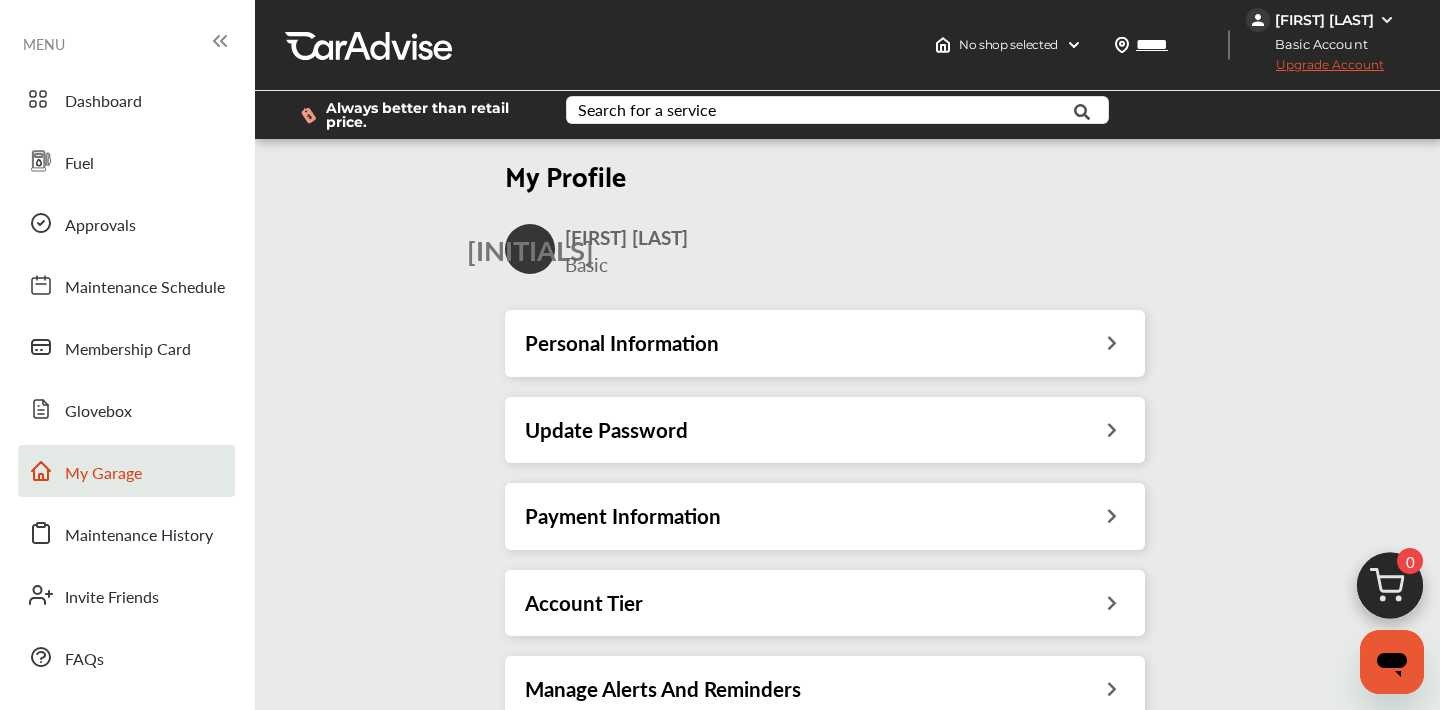 click on "My Garage" at bounding box center (103, 474) 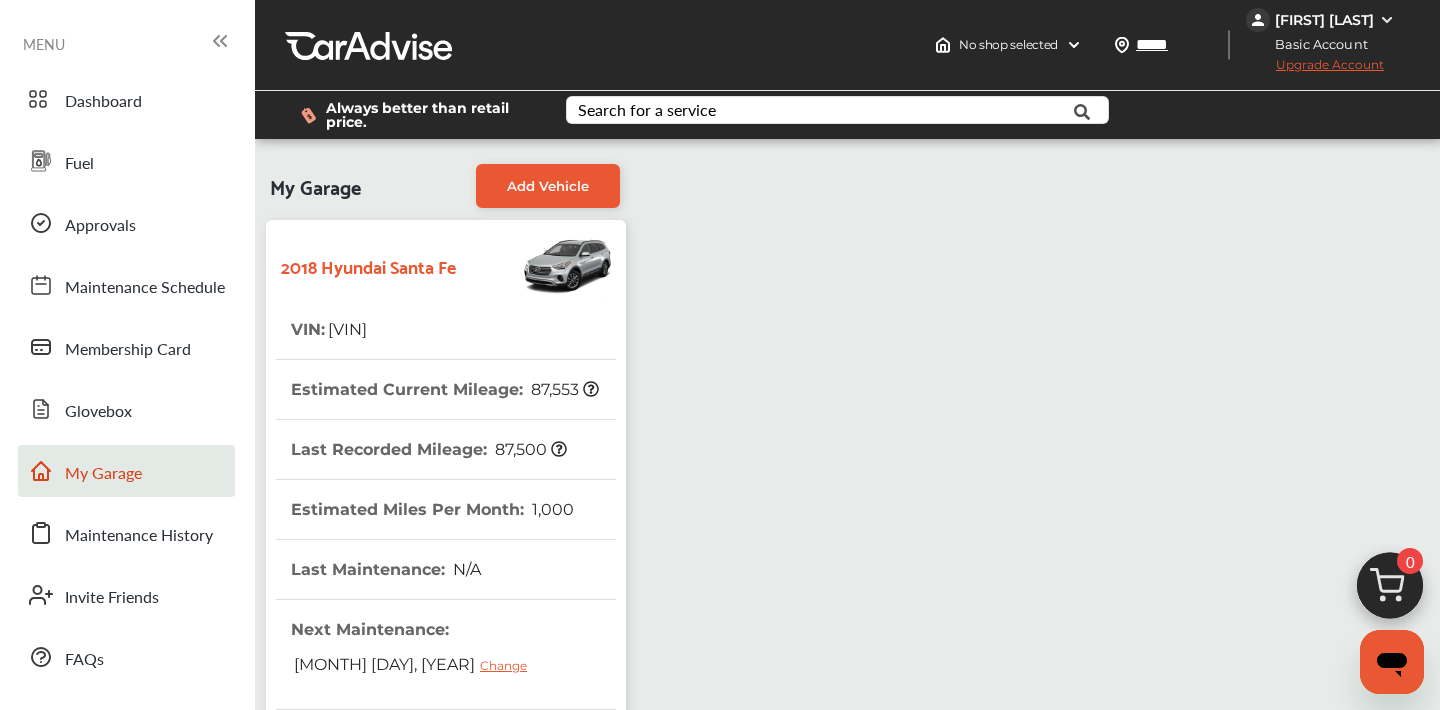 scroll, scrollTop: 0, scrollLeft: 0, axis: both 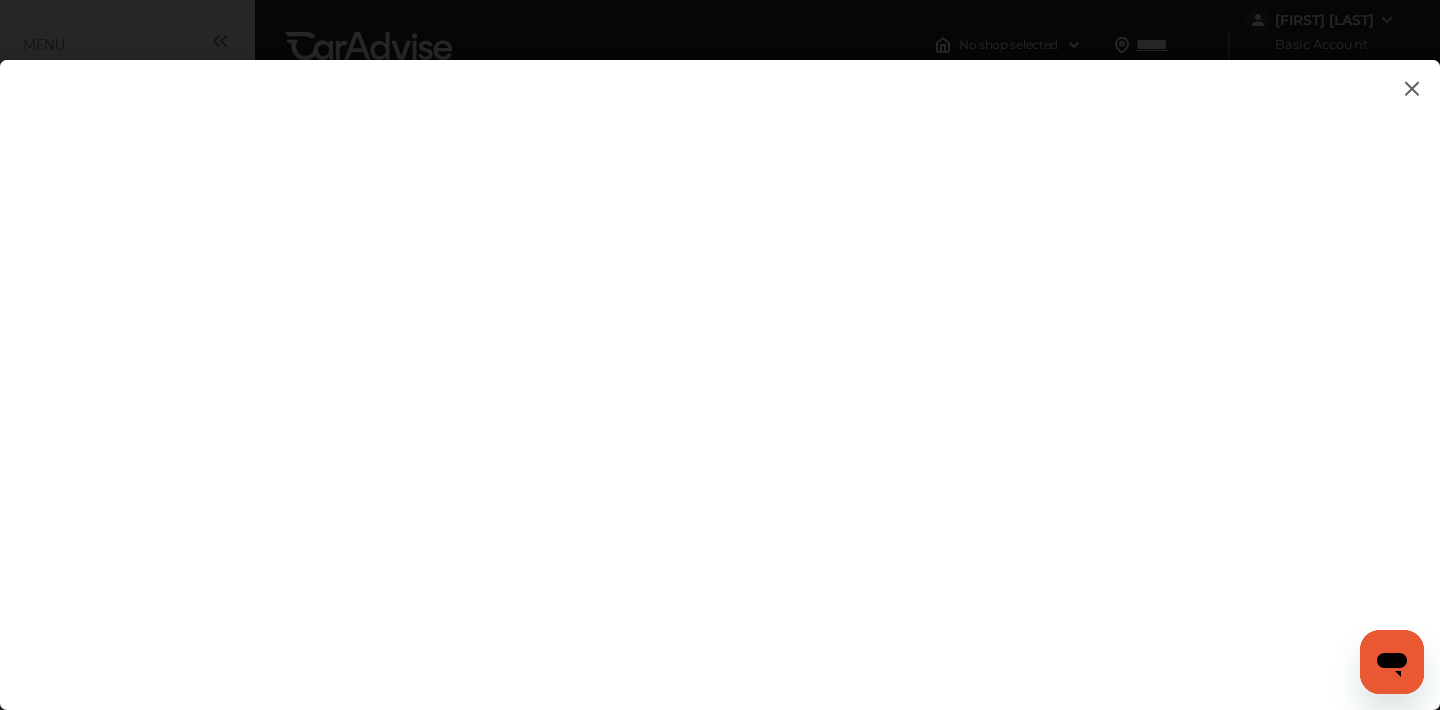 click at bounding box center [1412, 88] 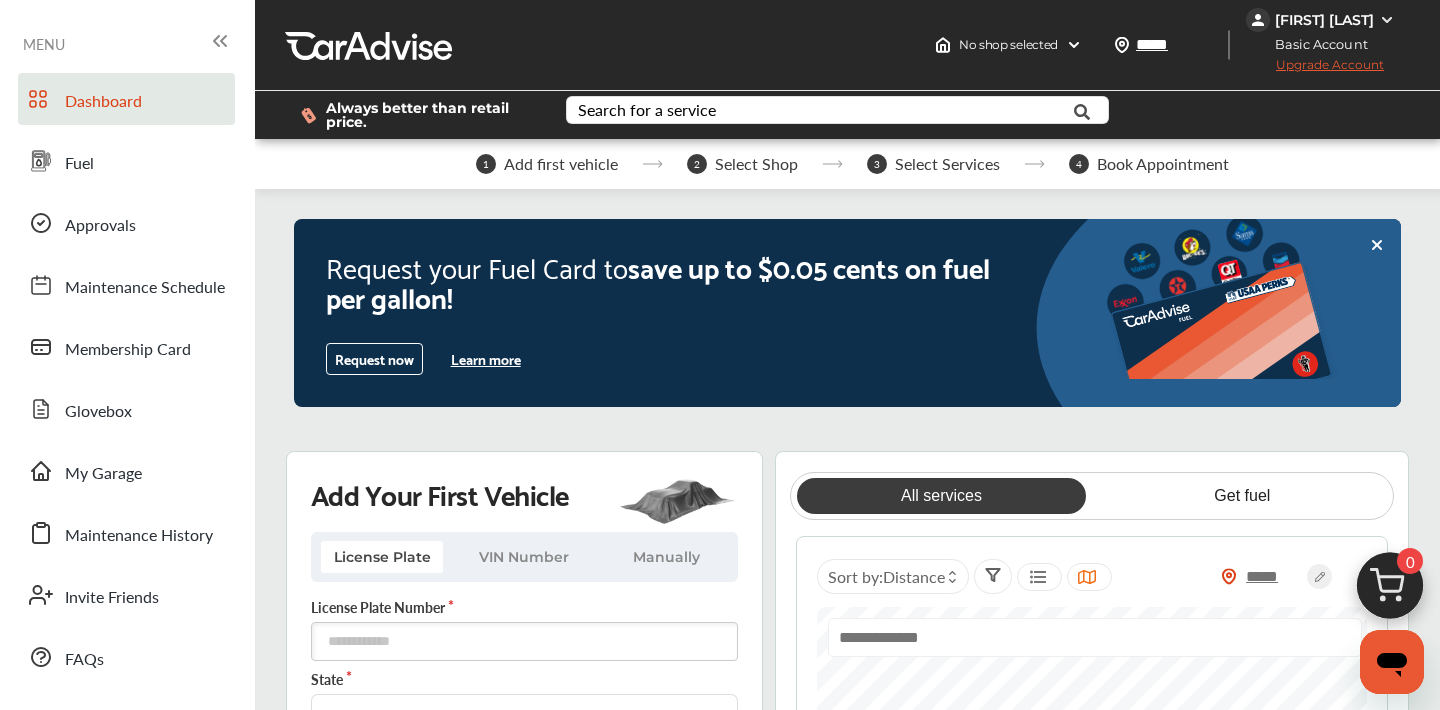 scroll, scrollTop: 0, scrollLeft: 0, axis: both 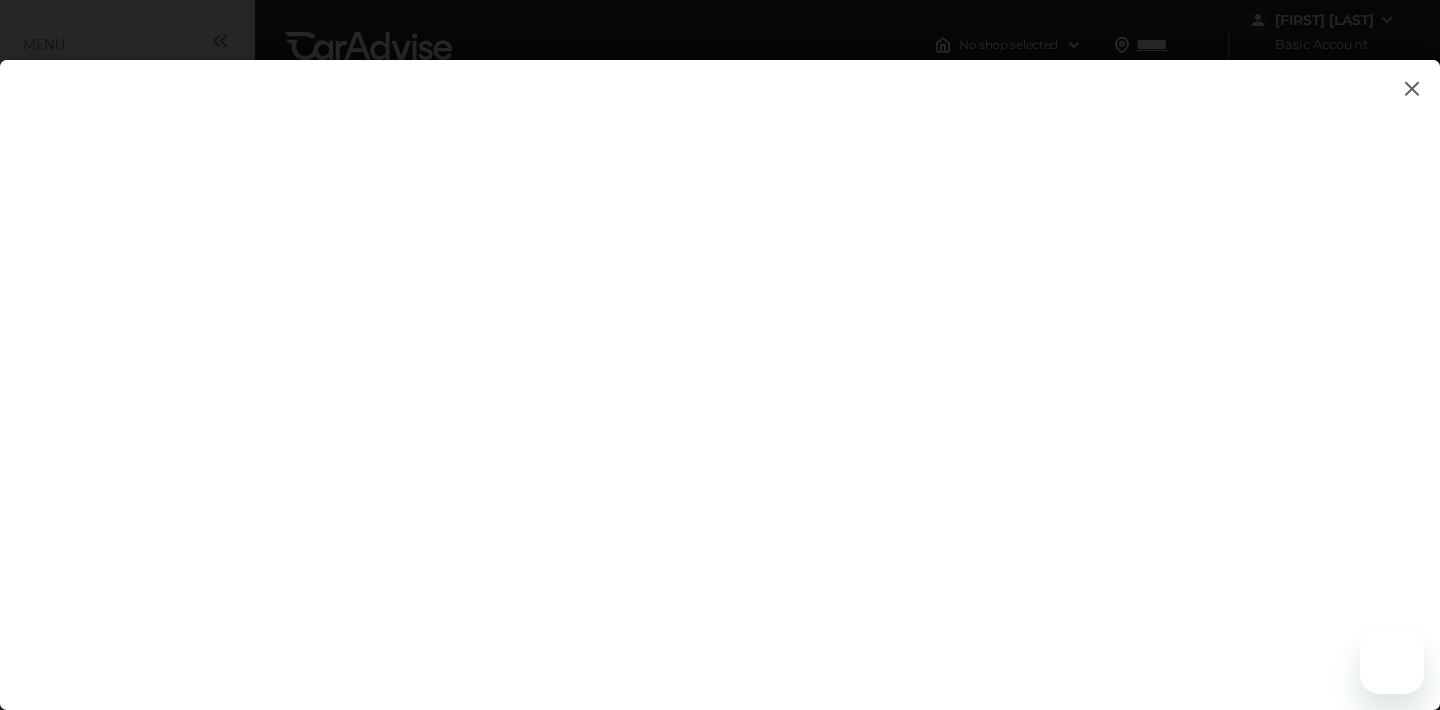 click at bounding box center [1412, 88] 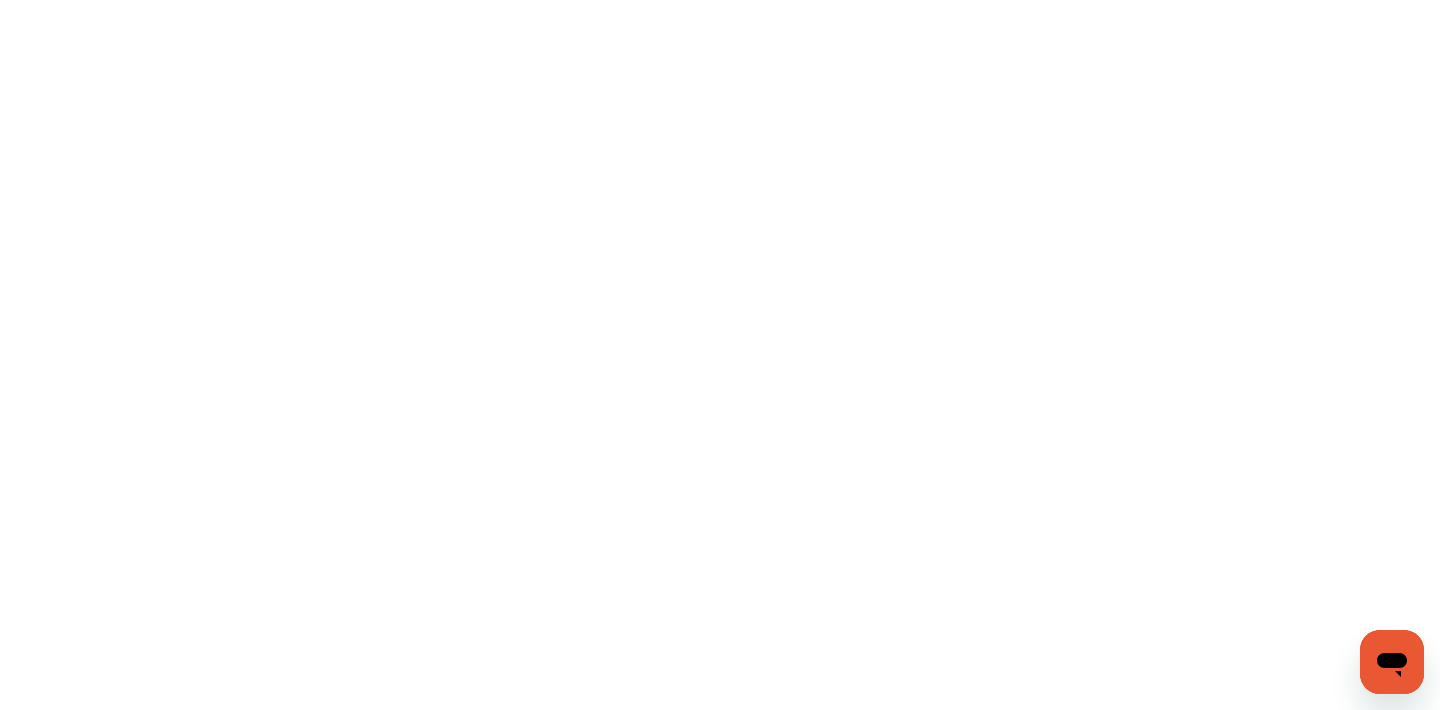 scroll, scrollTop: 0, scrollLeft: 0, axis: both 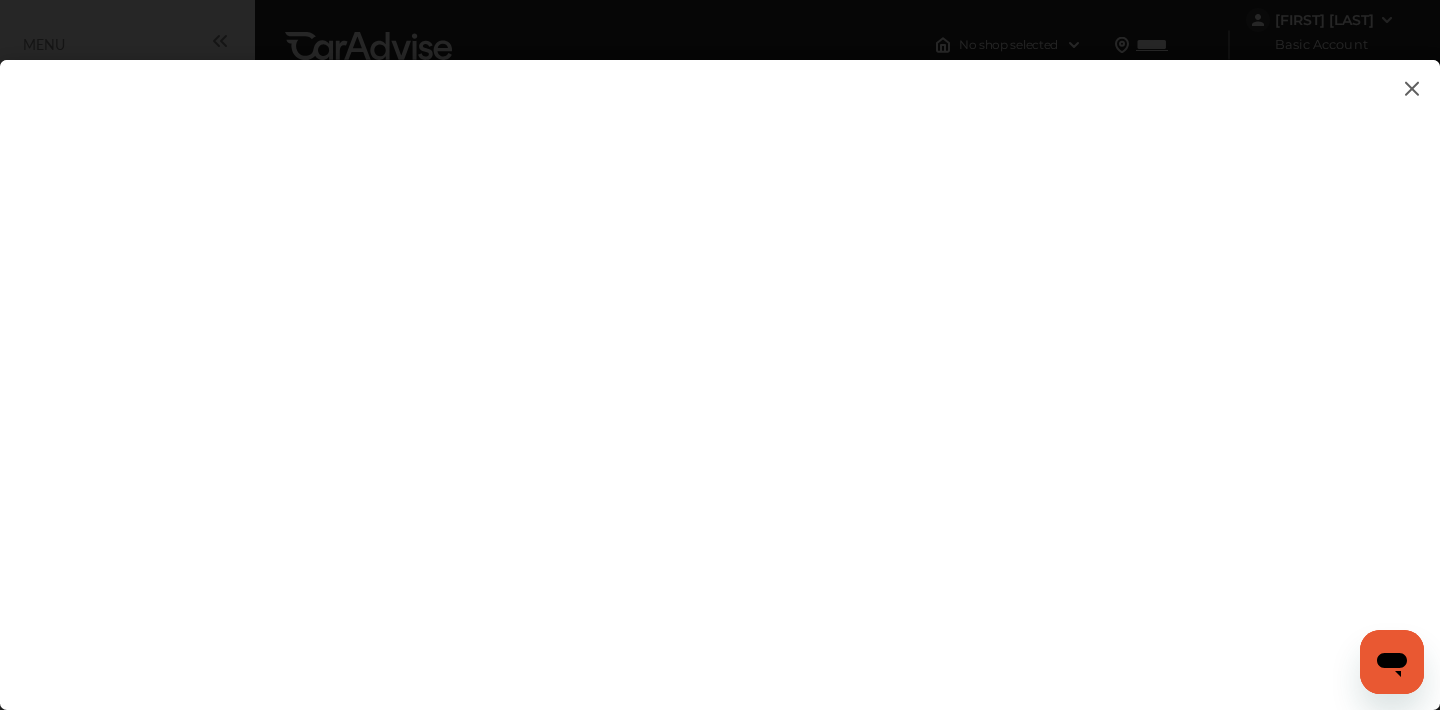 click at bounding box center [1412, 88] 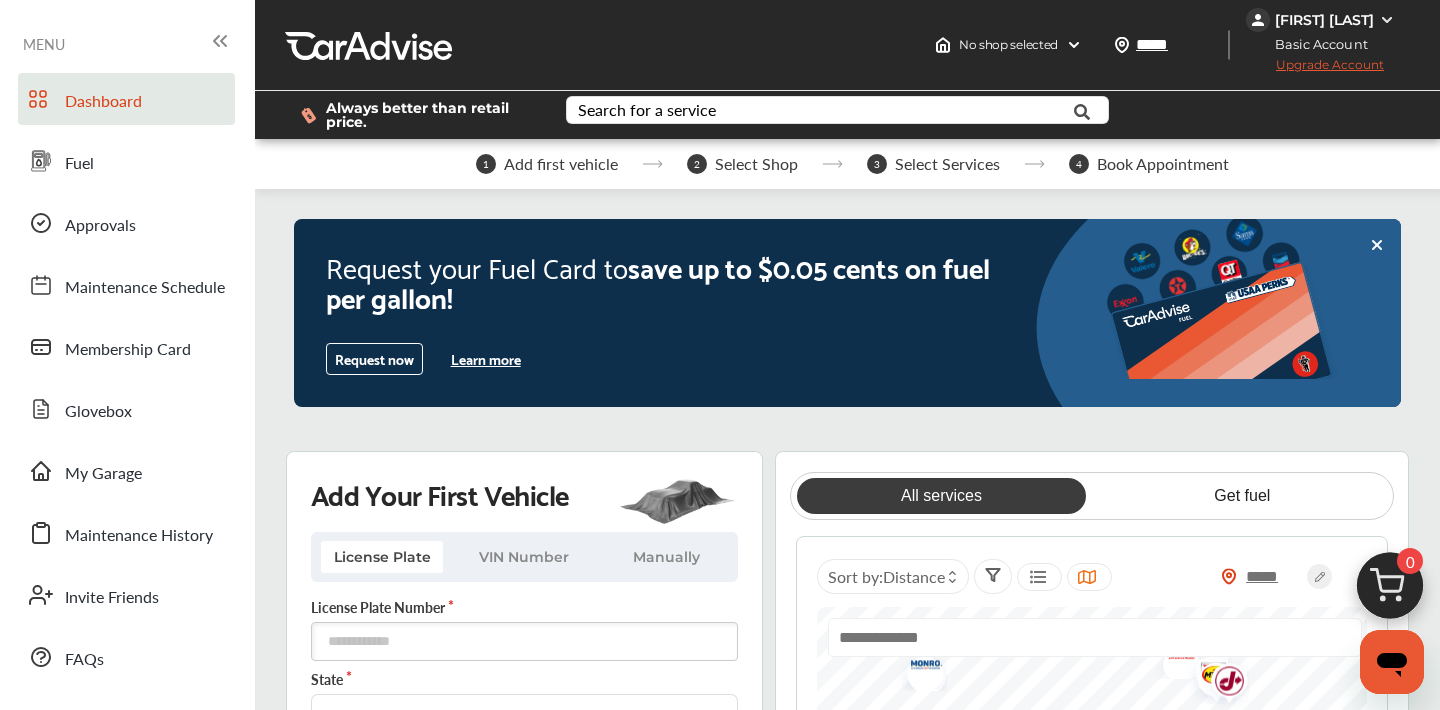 scroll, scrollTop: 0, scrollLeft: 0, axis: both 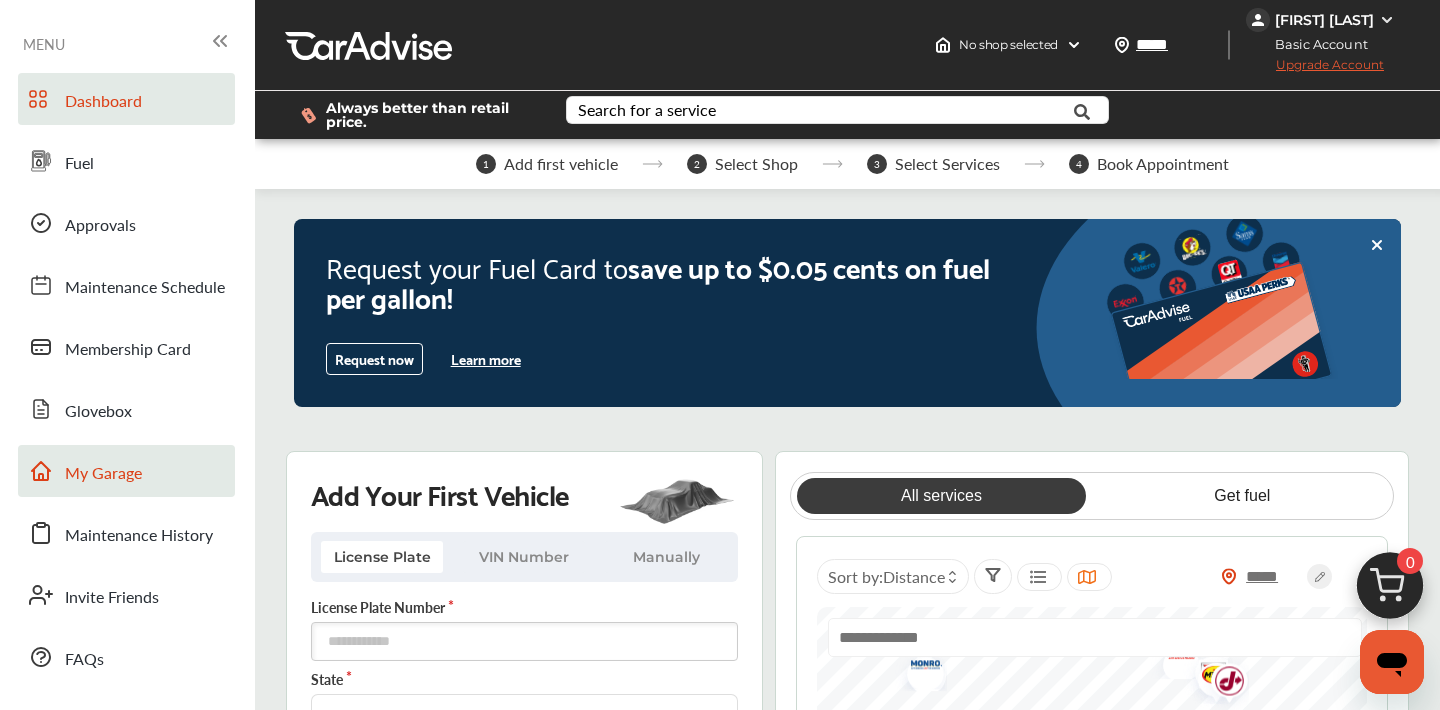 click on "My Garage" at bounding box center (103, 474) 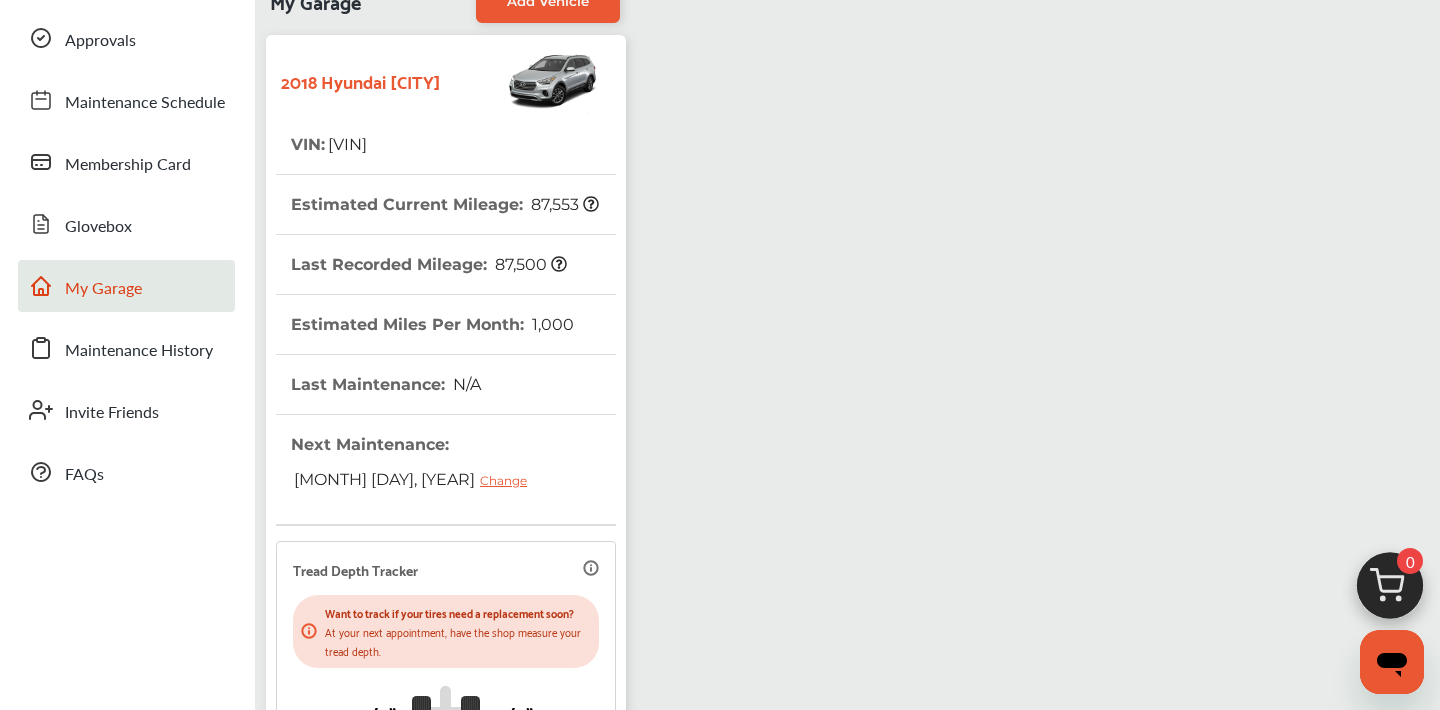 scroll, scrollTop: 95, scrollLeft: 0, axis: vertical 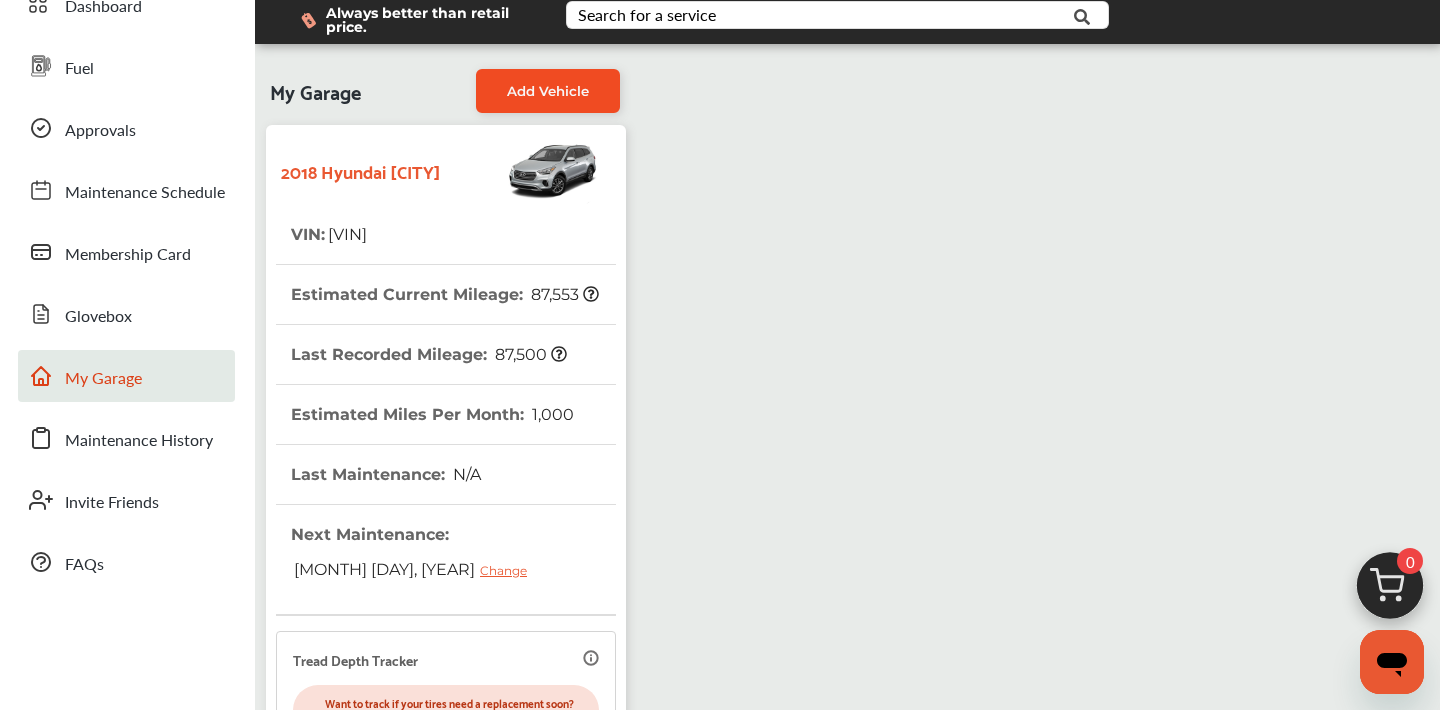 click on "Add Vehicle" at bounding box center [548, 91] 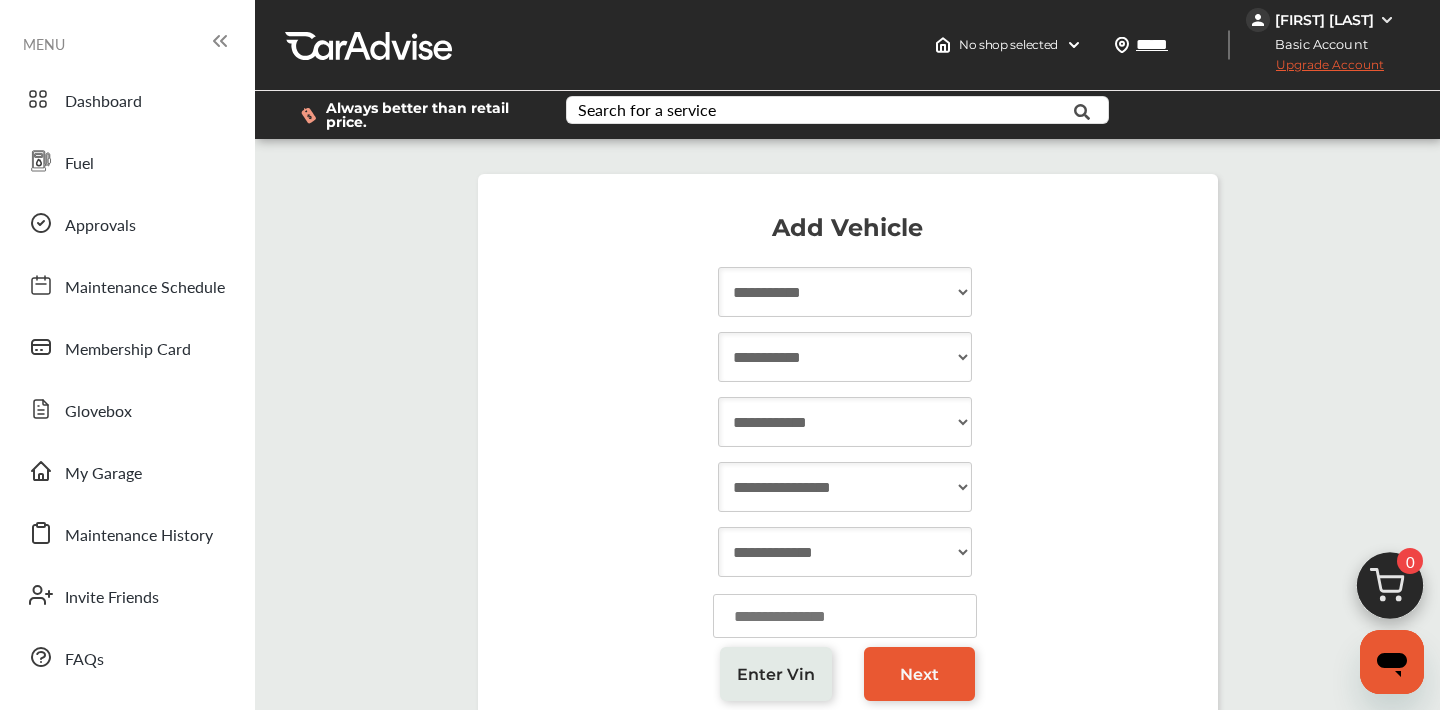 select on "****" 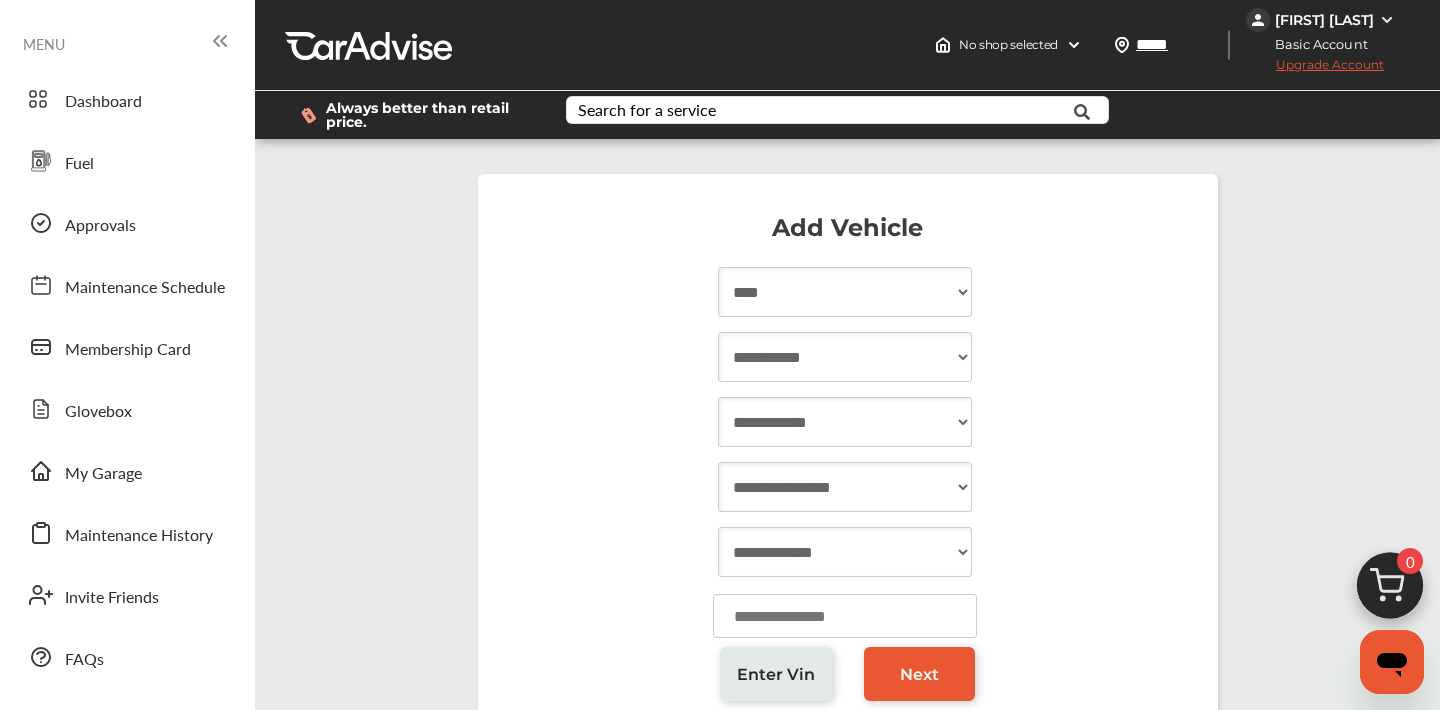 select on "***" 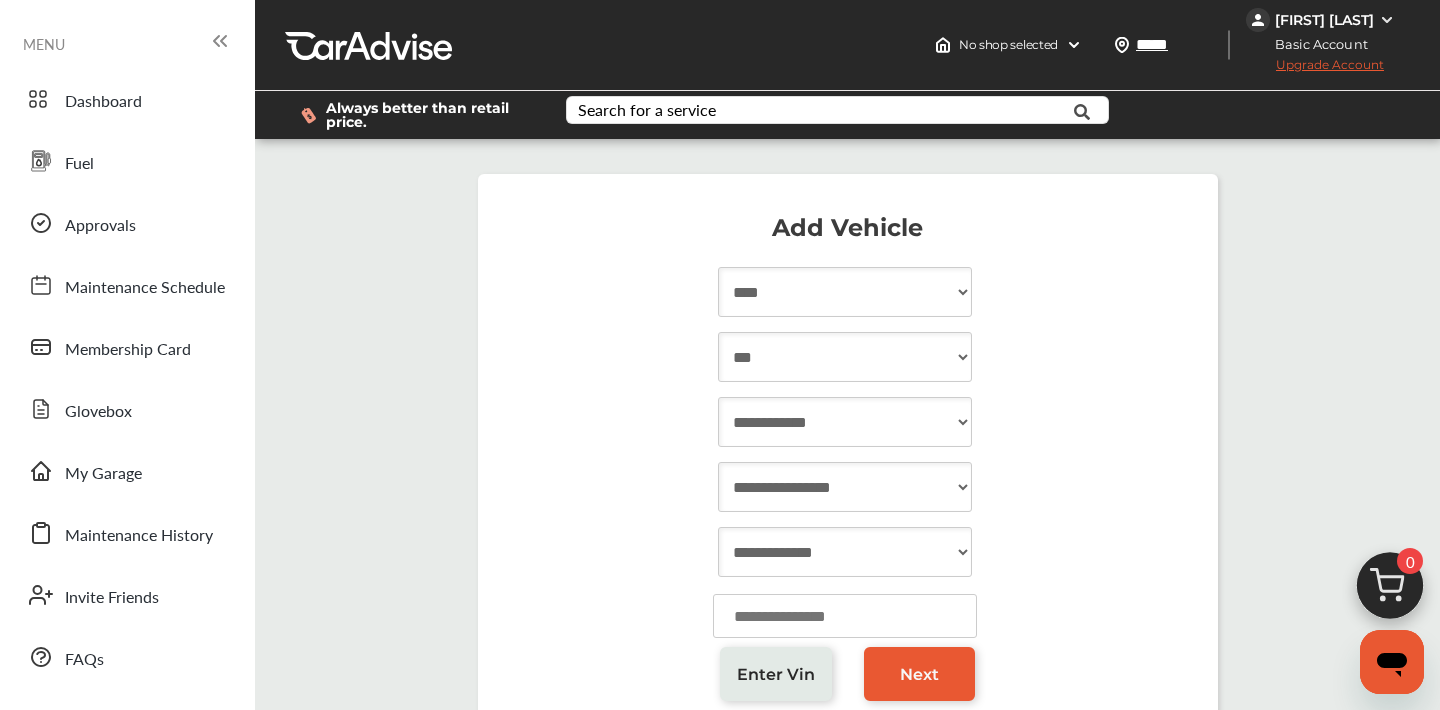 select on "****" 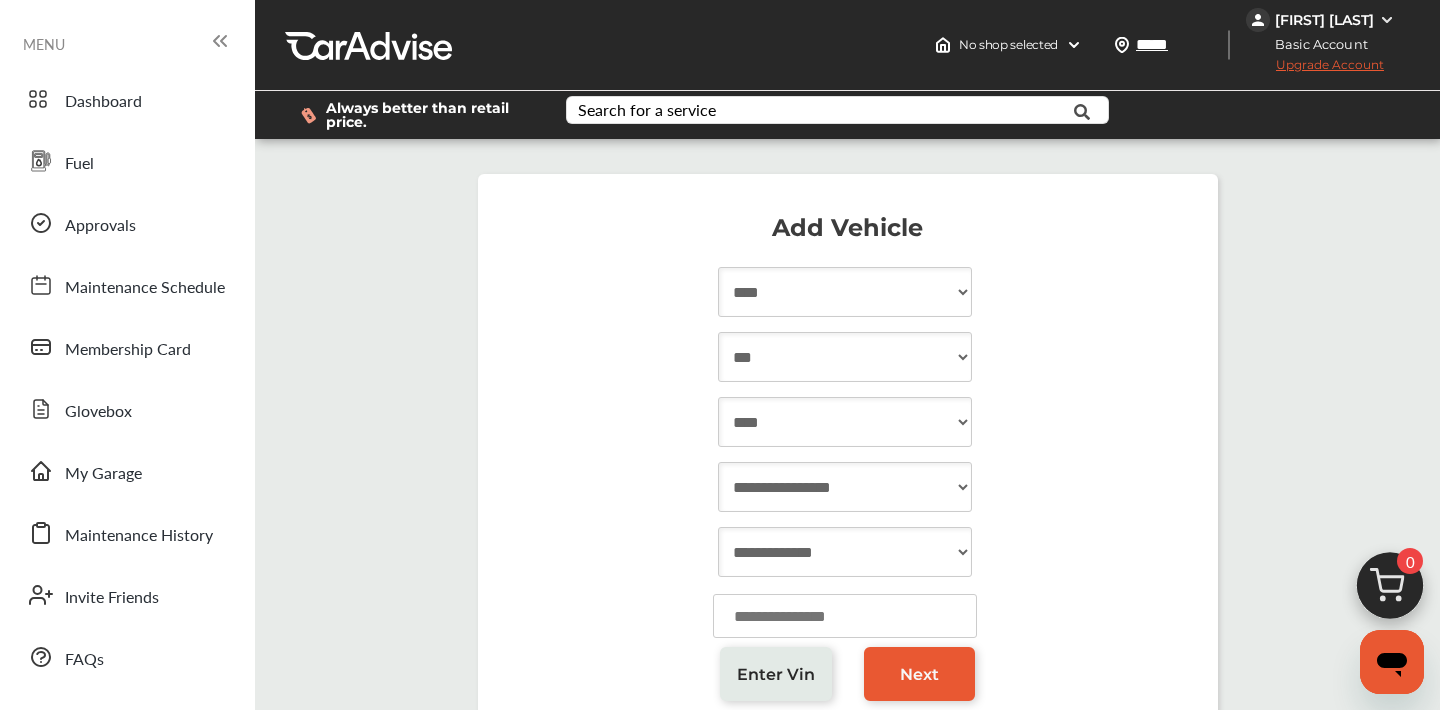 select on "****" 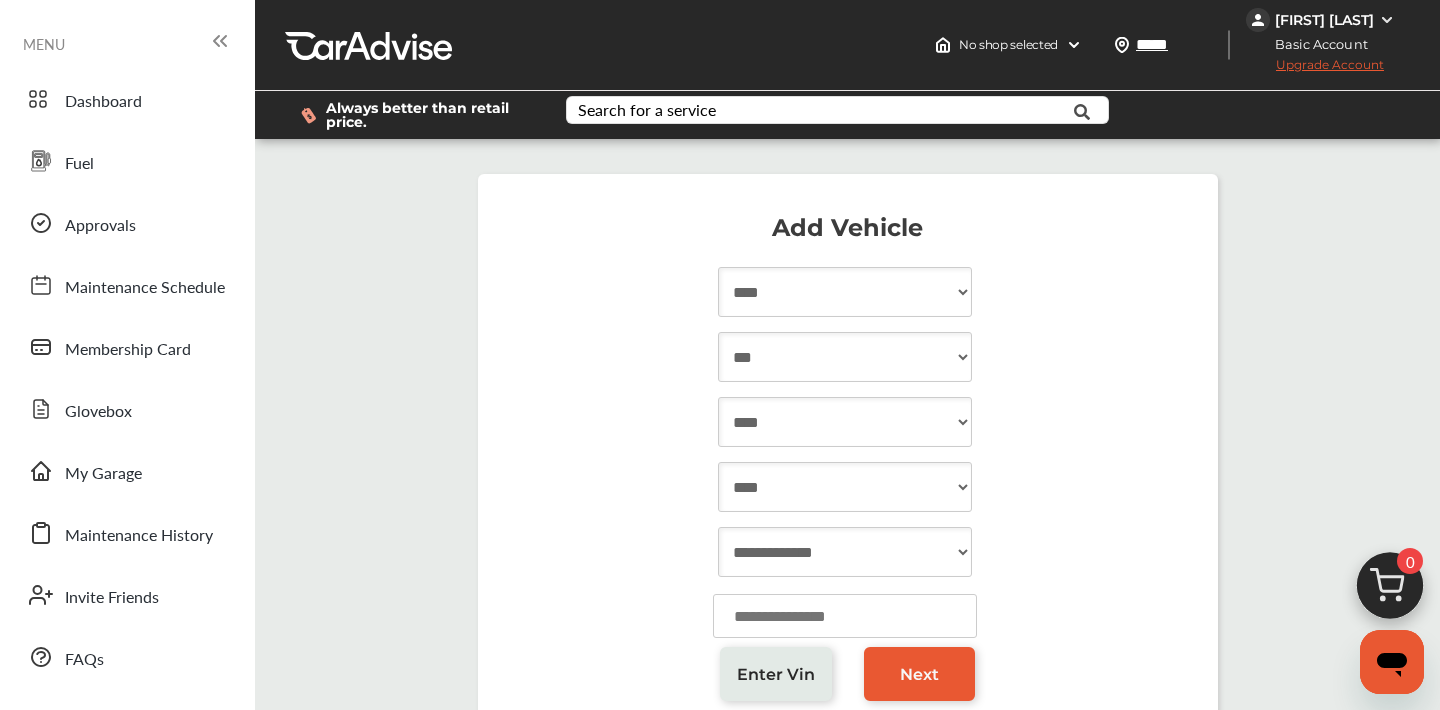 select on "**********" 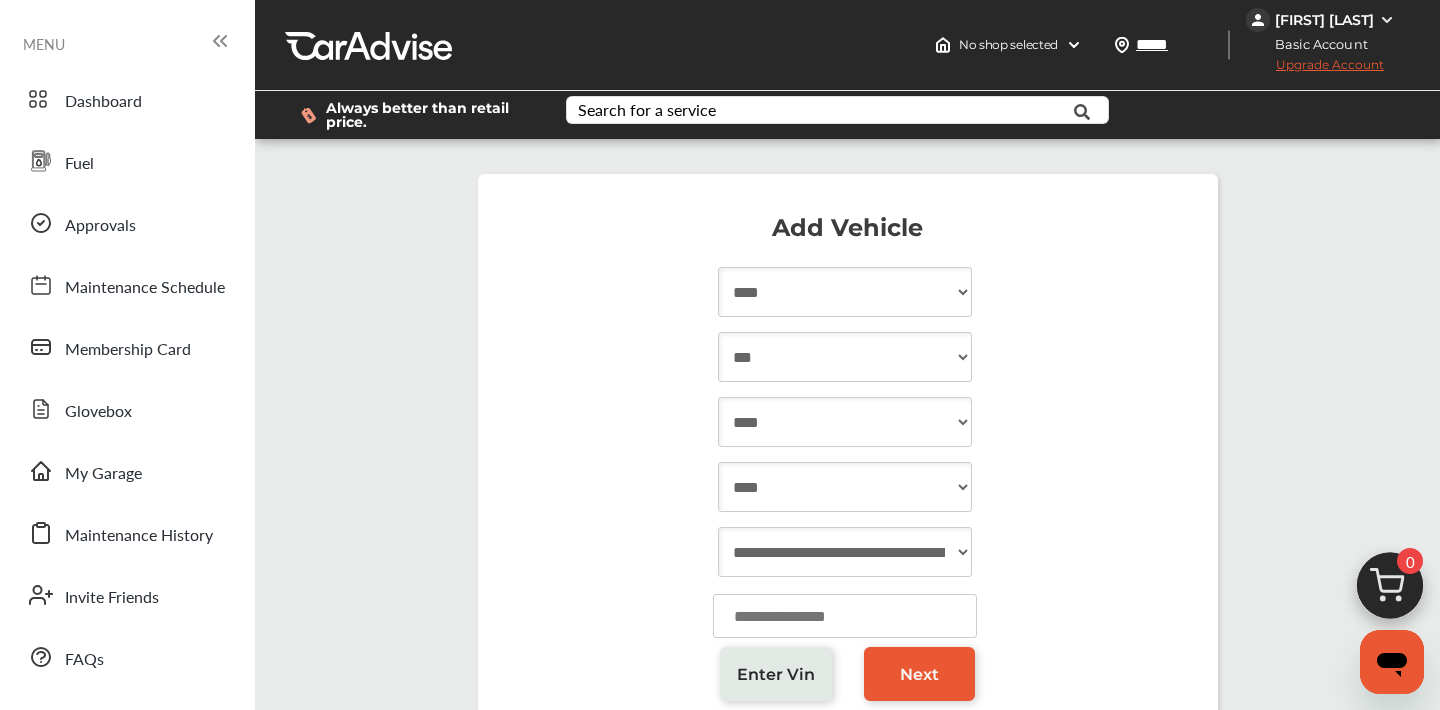 select on "****" 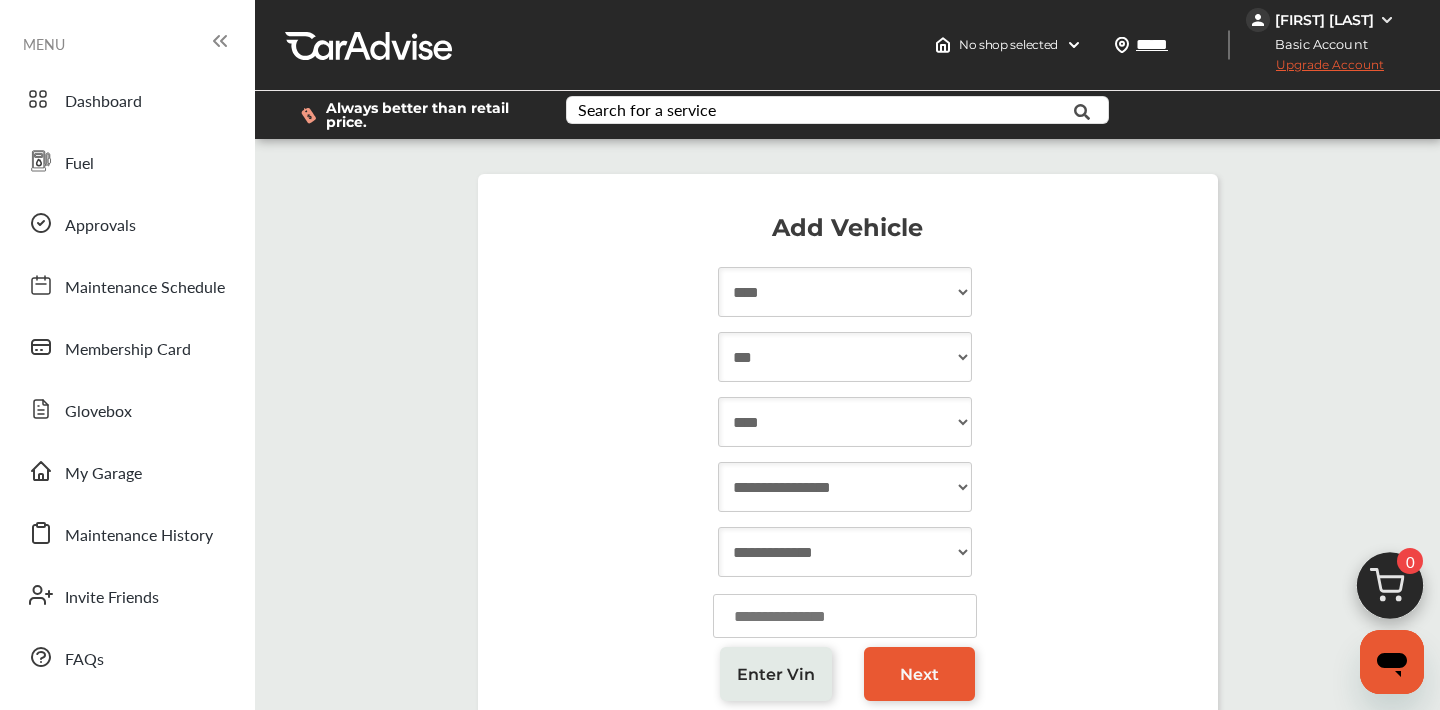 select on "**********" 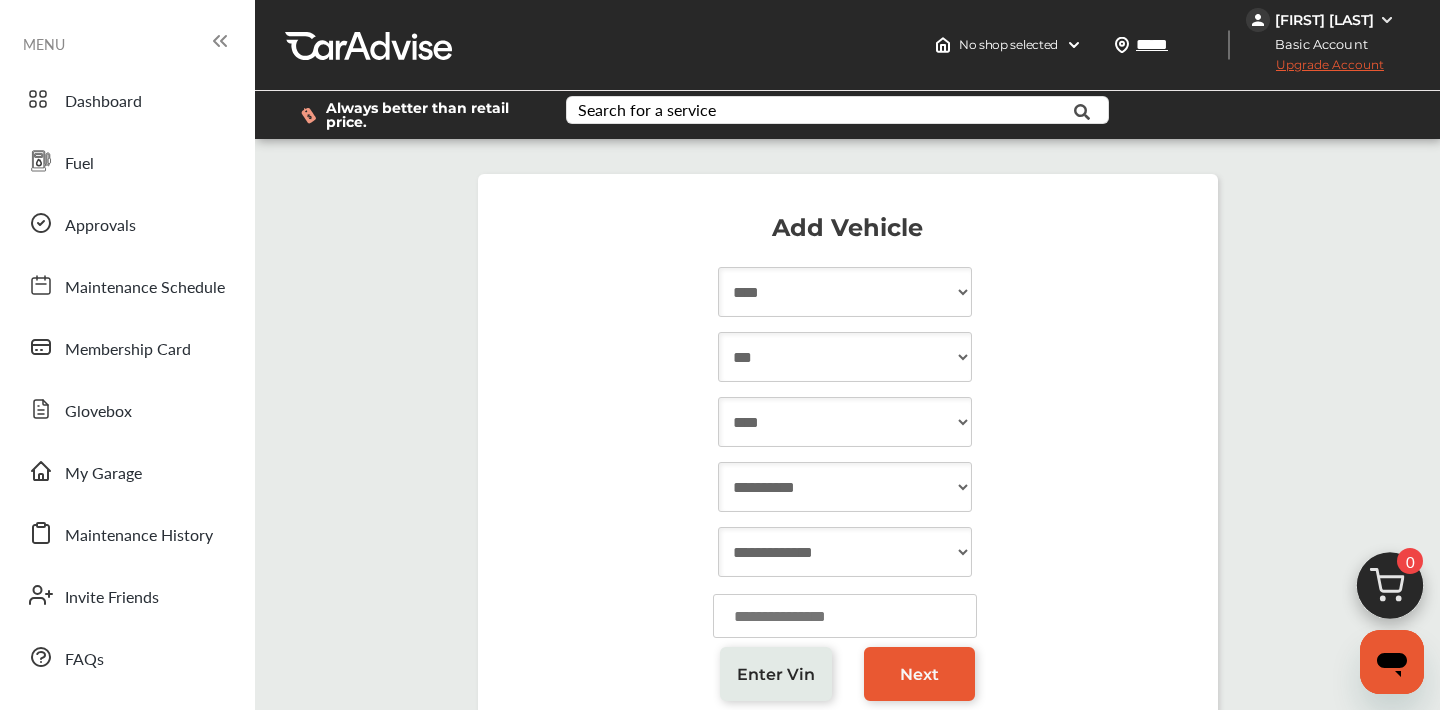 select on "***" 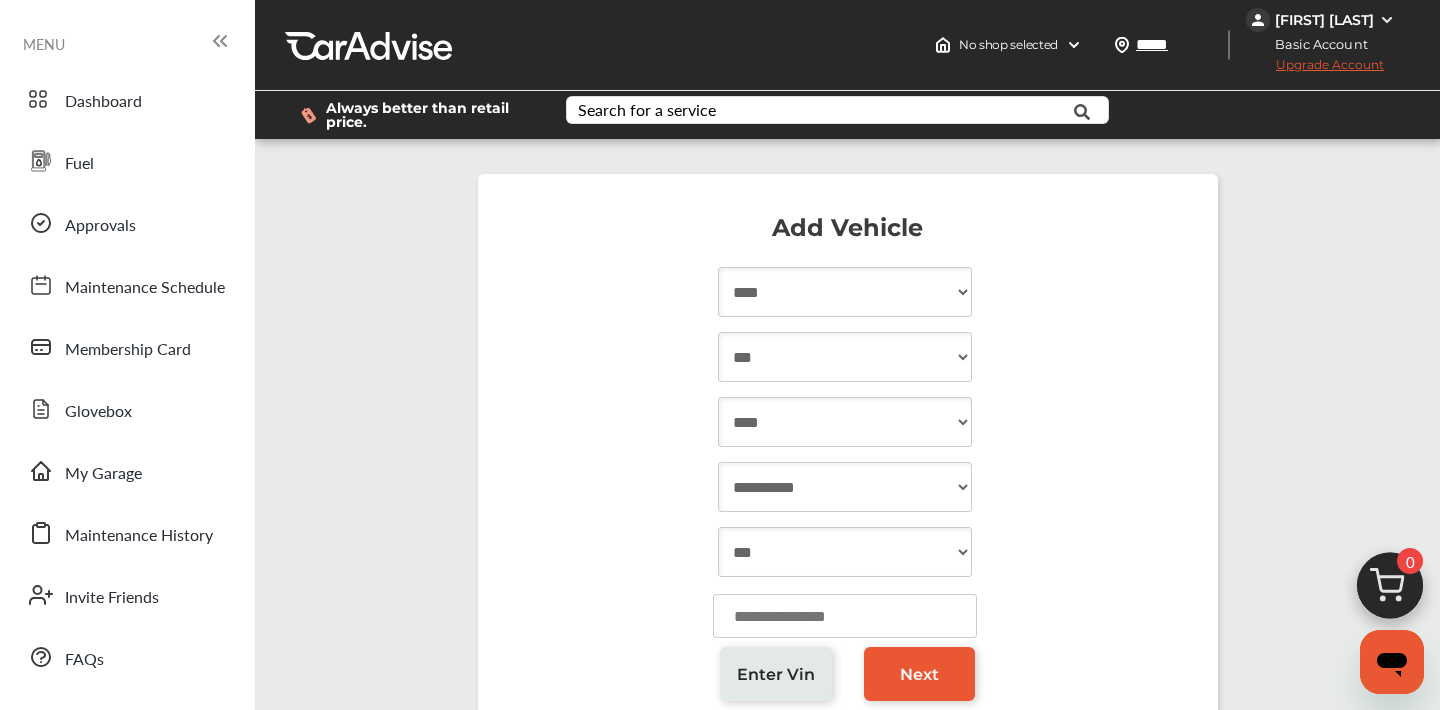click at bounding box center [845, 616] 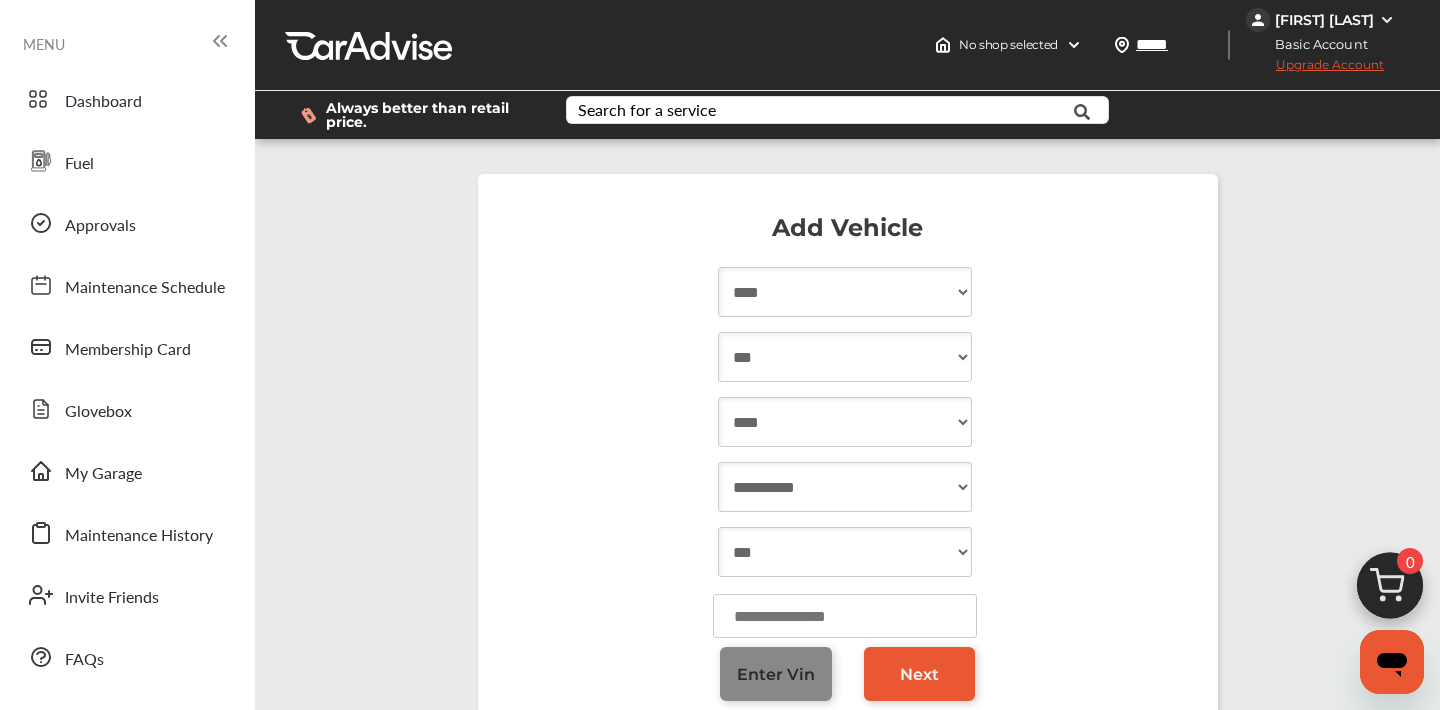 click on "Enter Vin" at bounding box center (776, 674) 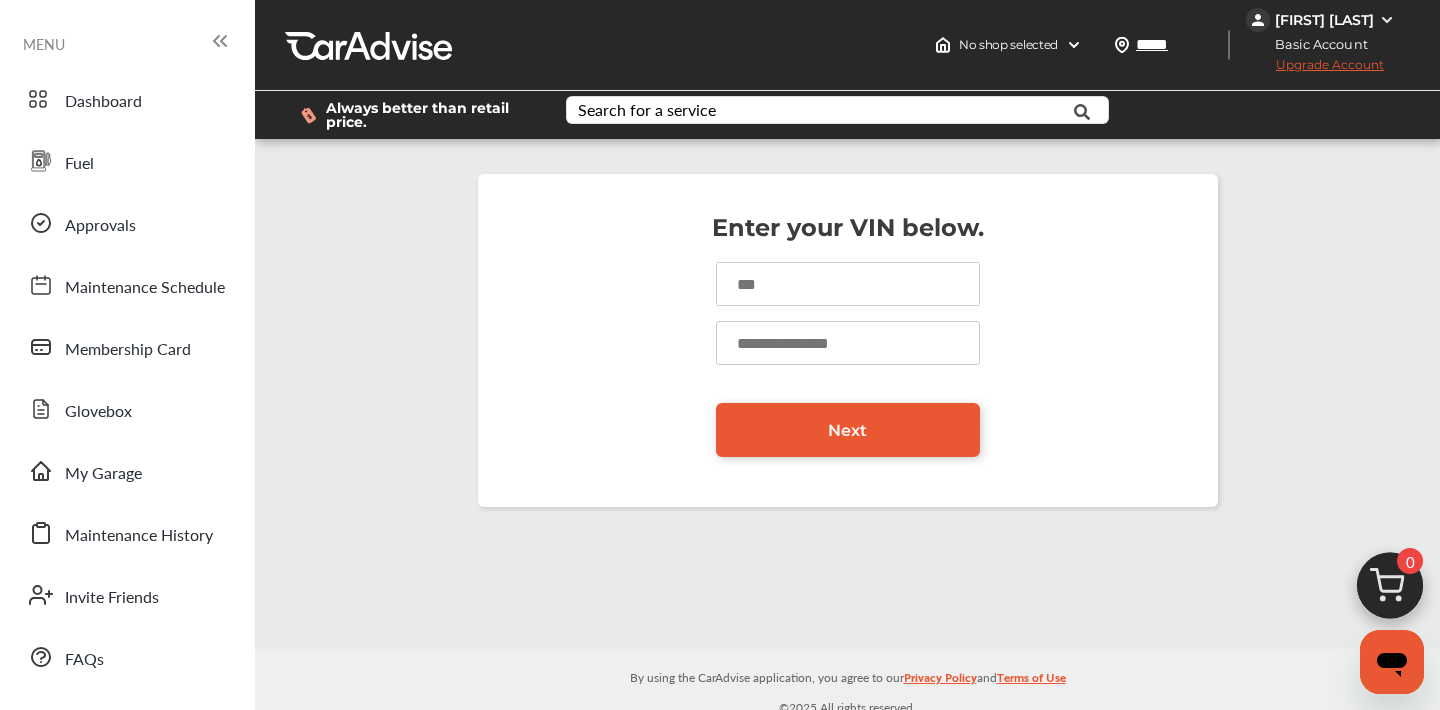 click at bounding box center (848, 284) 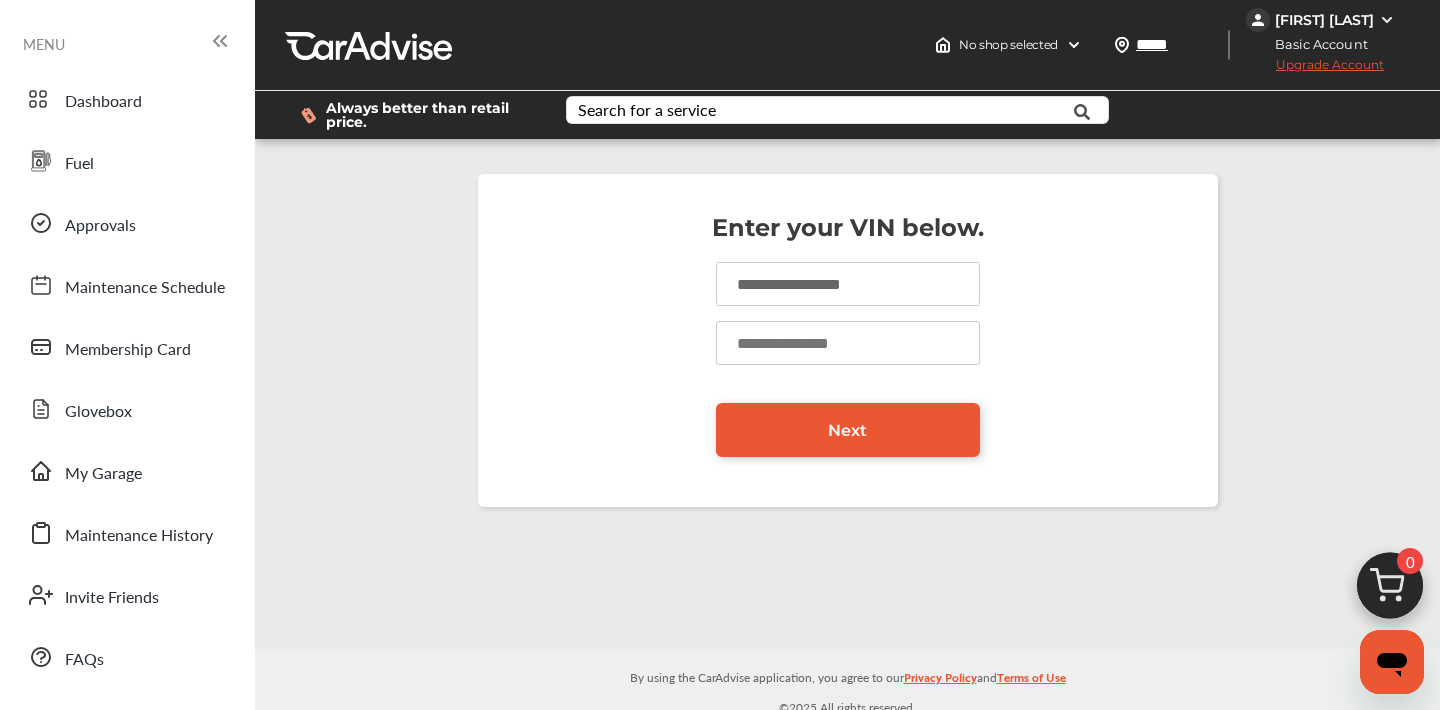 click on "**********" at bounding box center [848, 284] 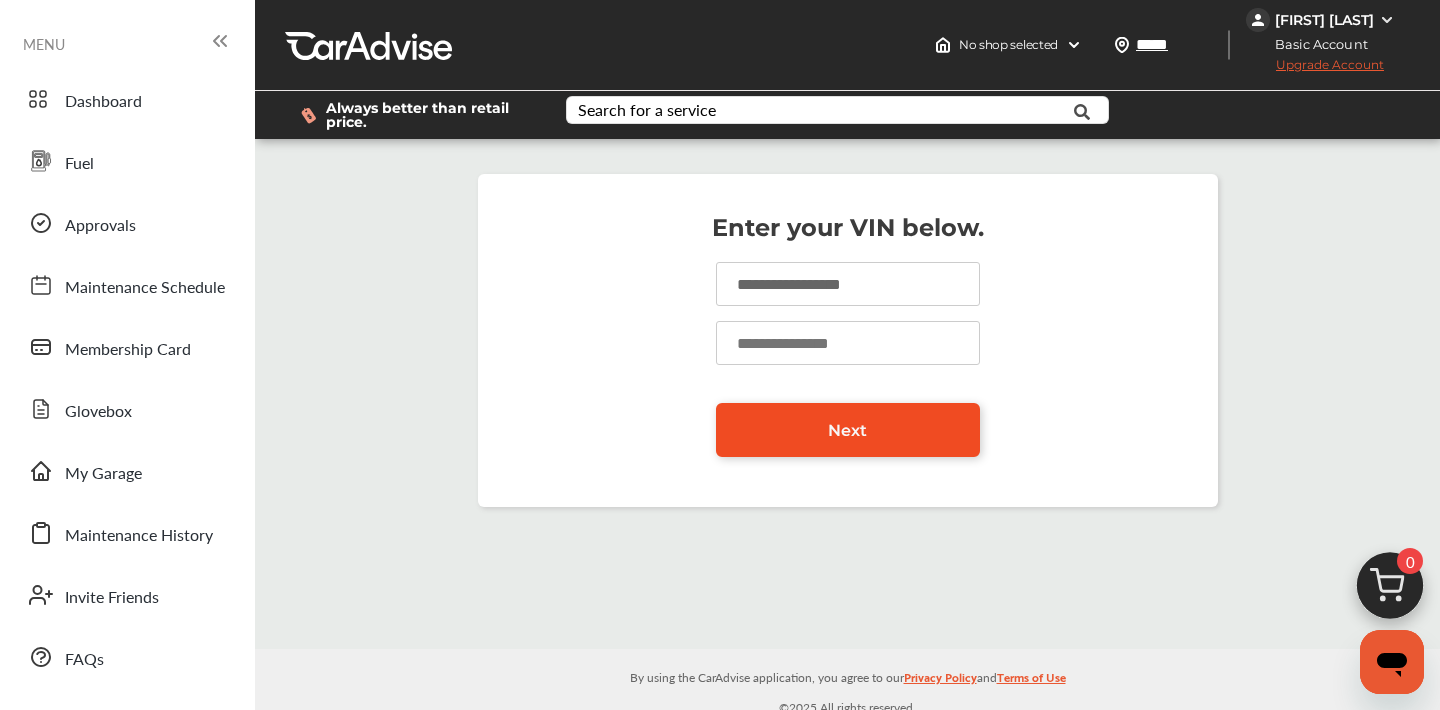 type on "******" 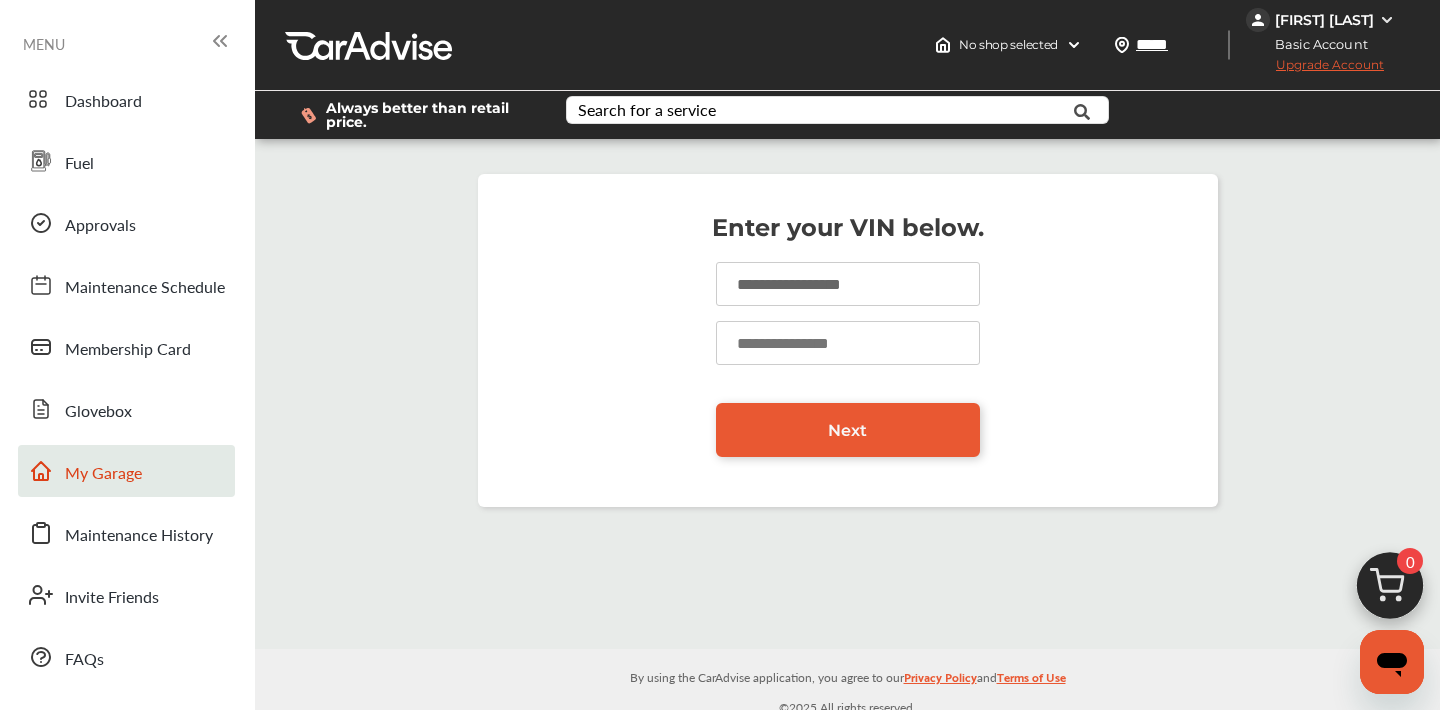 click on "My Garage" at bounding box center [126, 471] 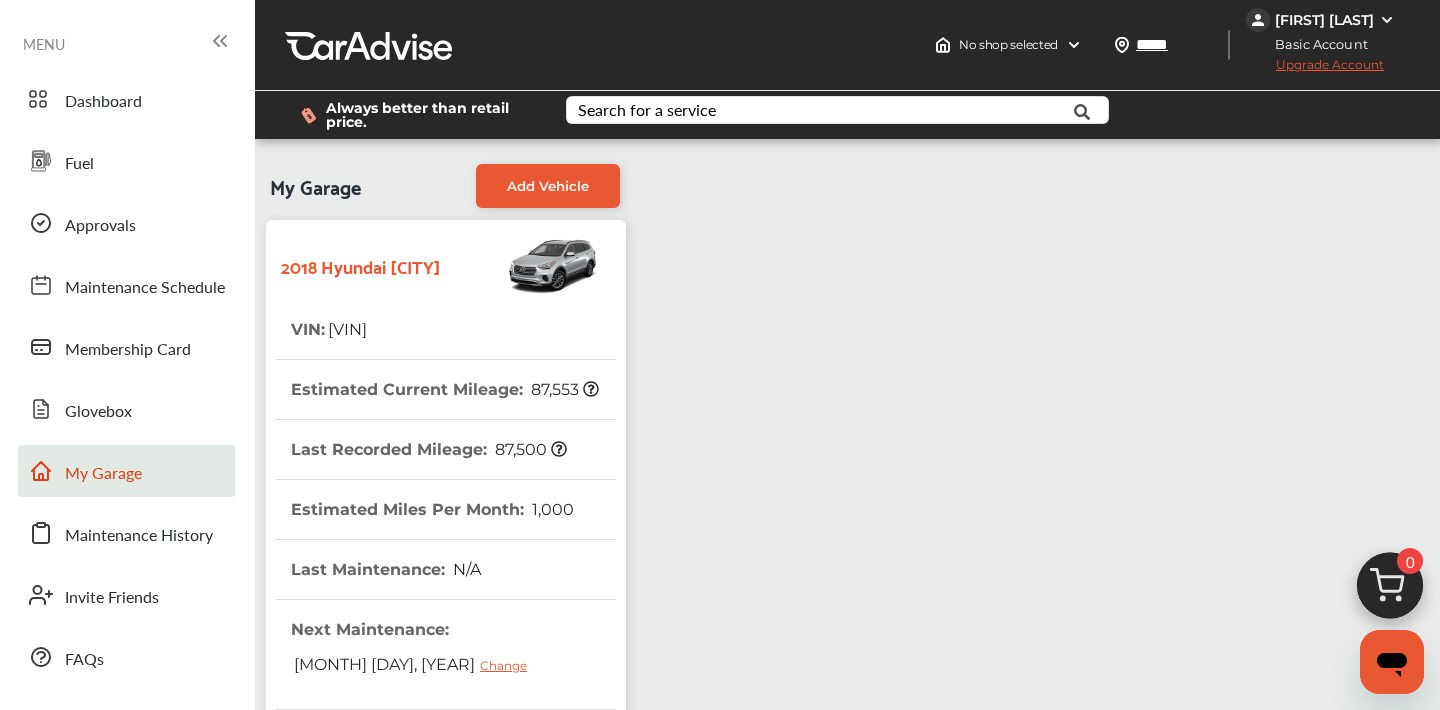 click on "2018   Hyundai   Santa Fe" at bounding box center (361, 265) 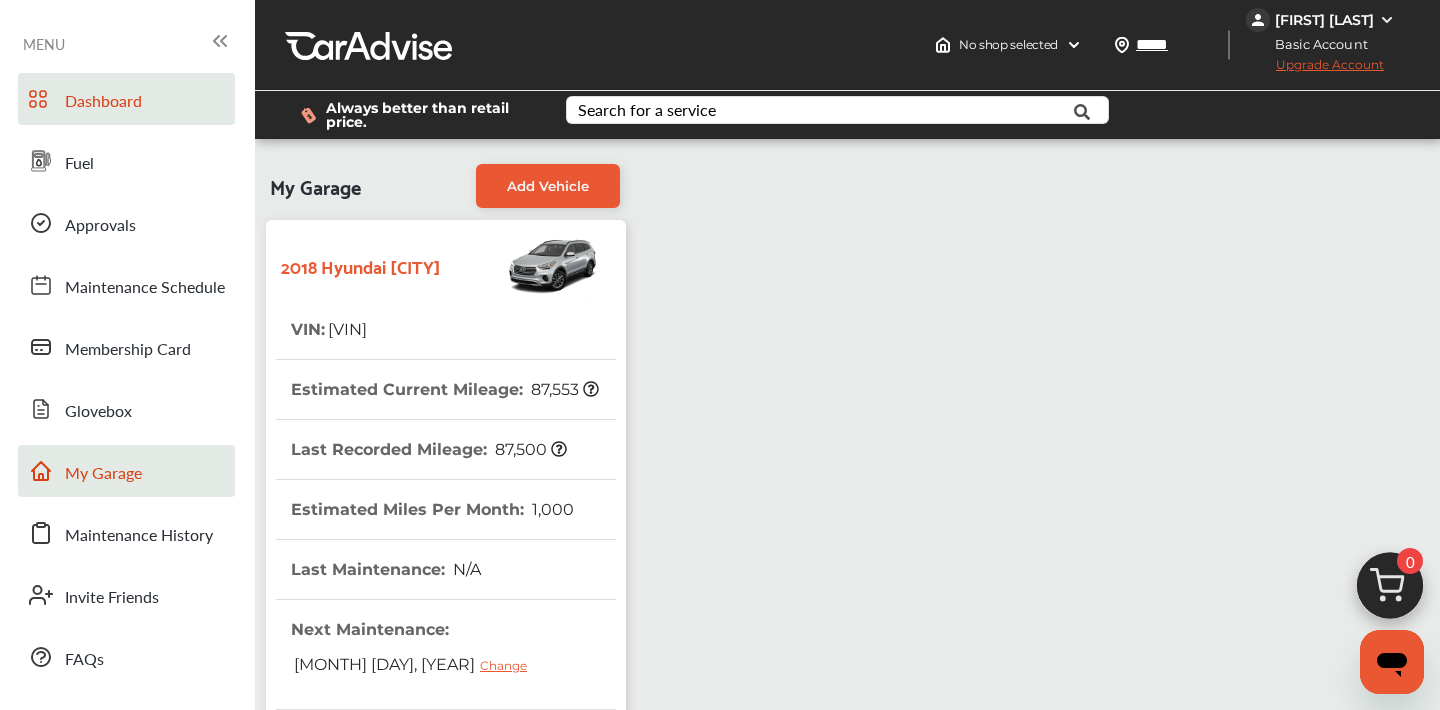 scroll, scrollTop: 0, scrollLeft: 0, axis: both 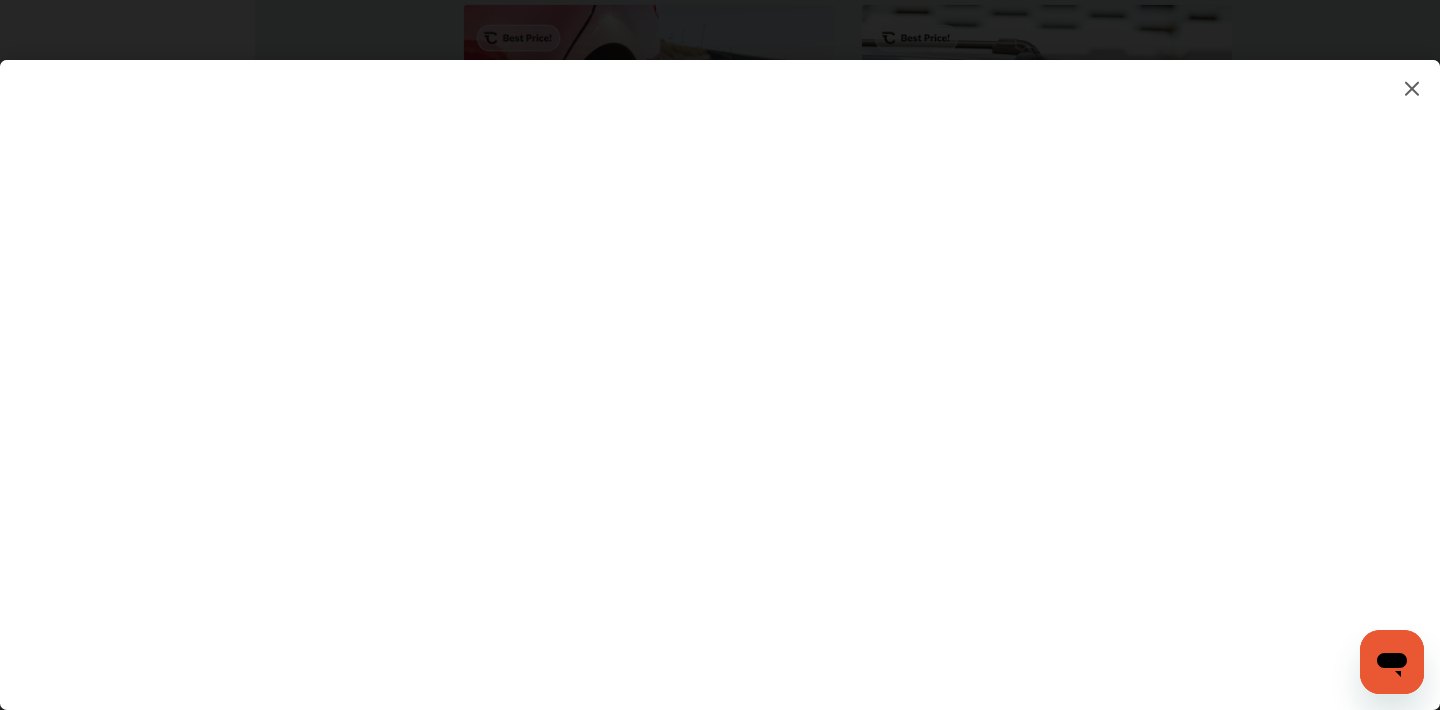 click at bounding box center [1412, 88] 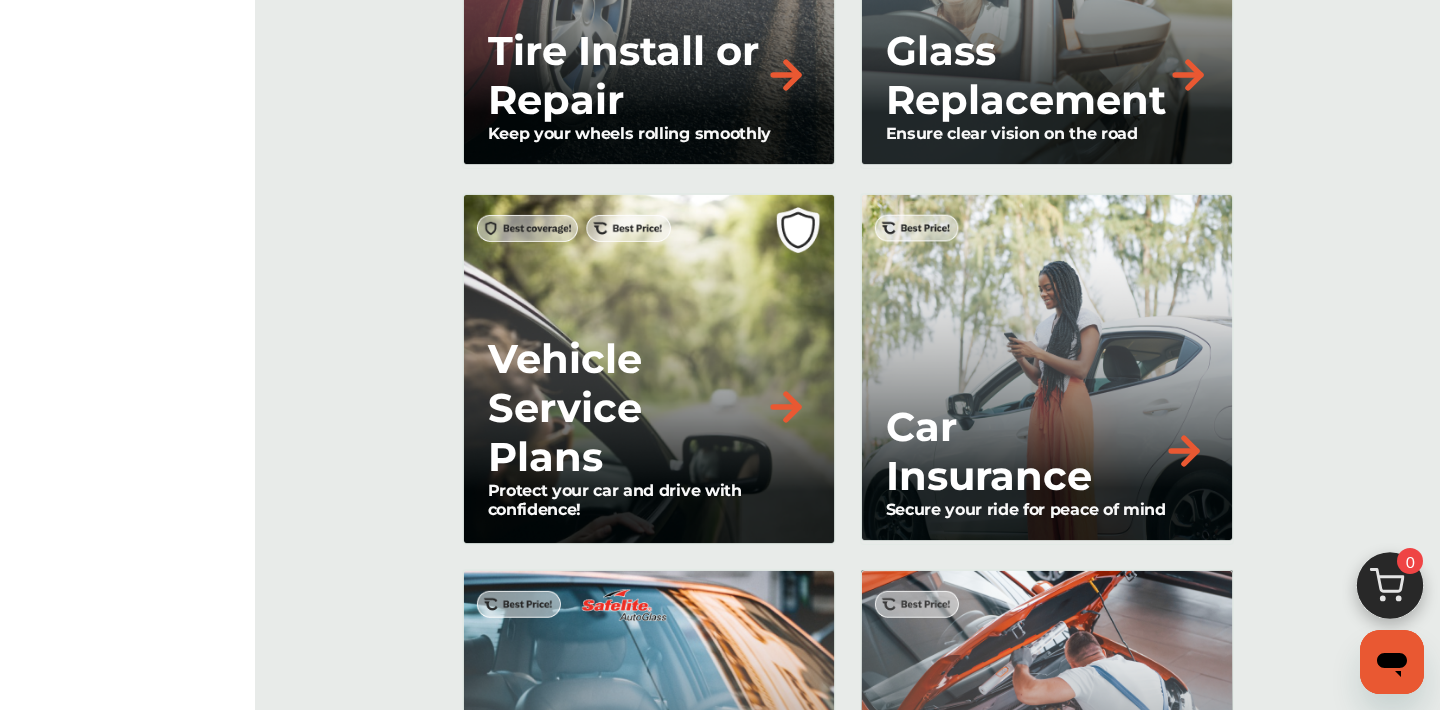 scroll, scrollTop: 2114, scrollLeft: 0, axis: vertical 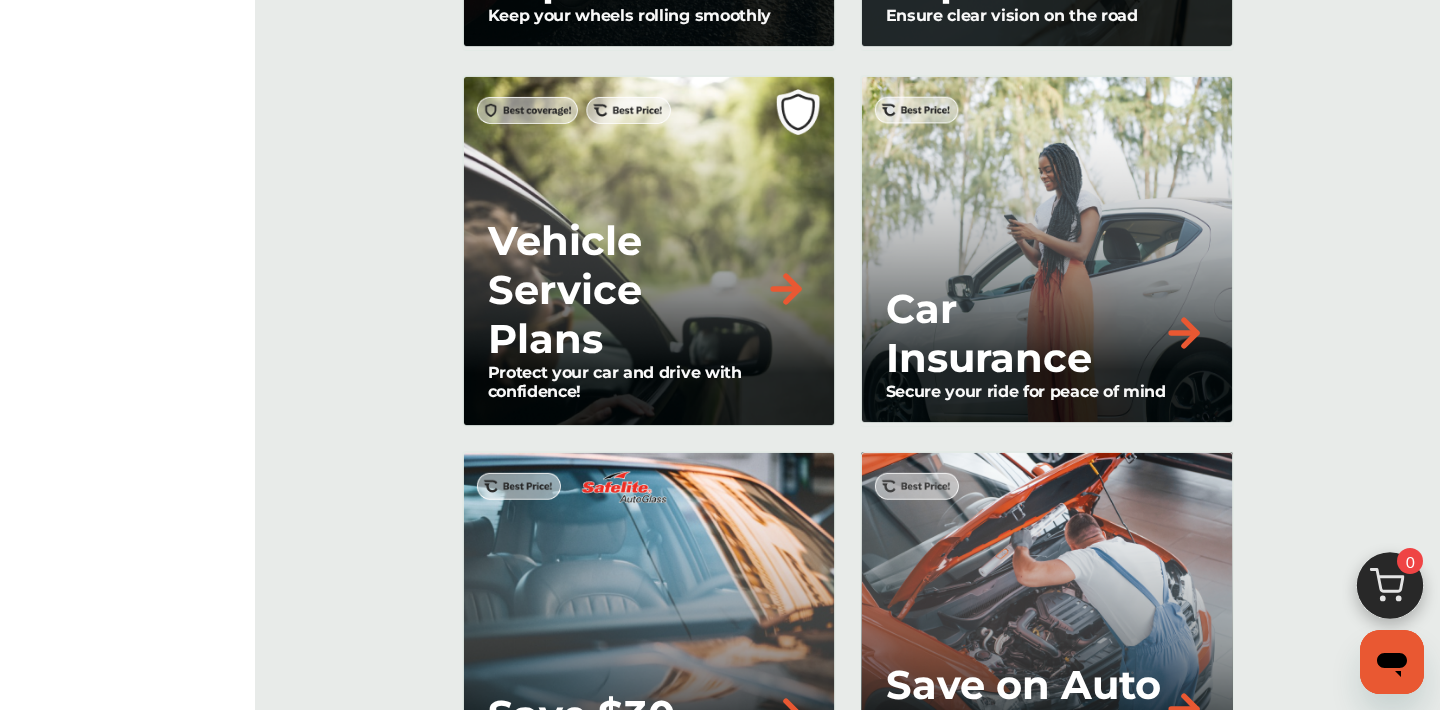 click at bounding box center [786, 289] 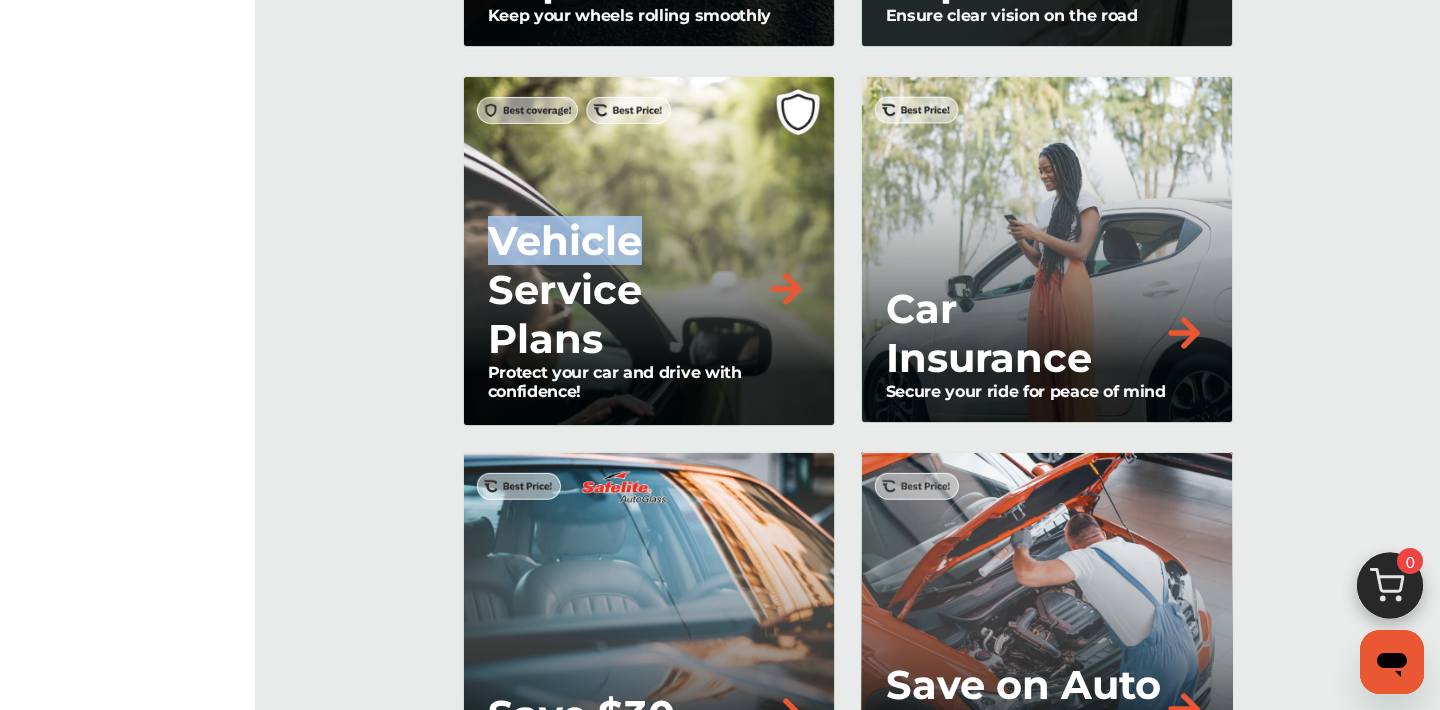 click on "Vehicle Service Plans Protect your car and drive with confidence!" at bounding box center [649, 251] 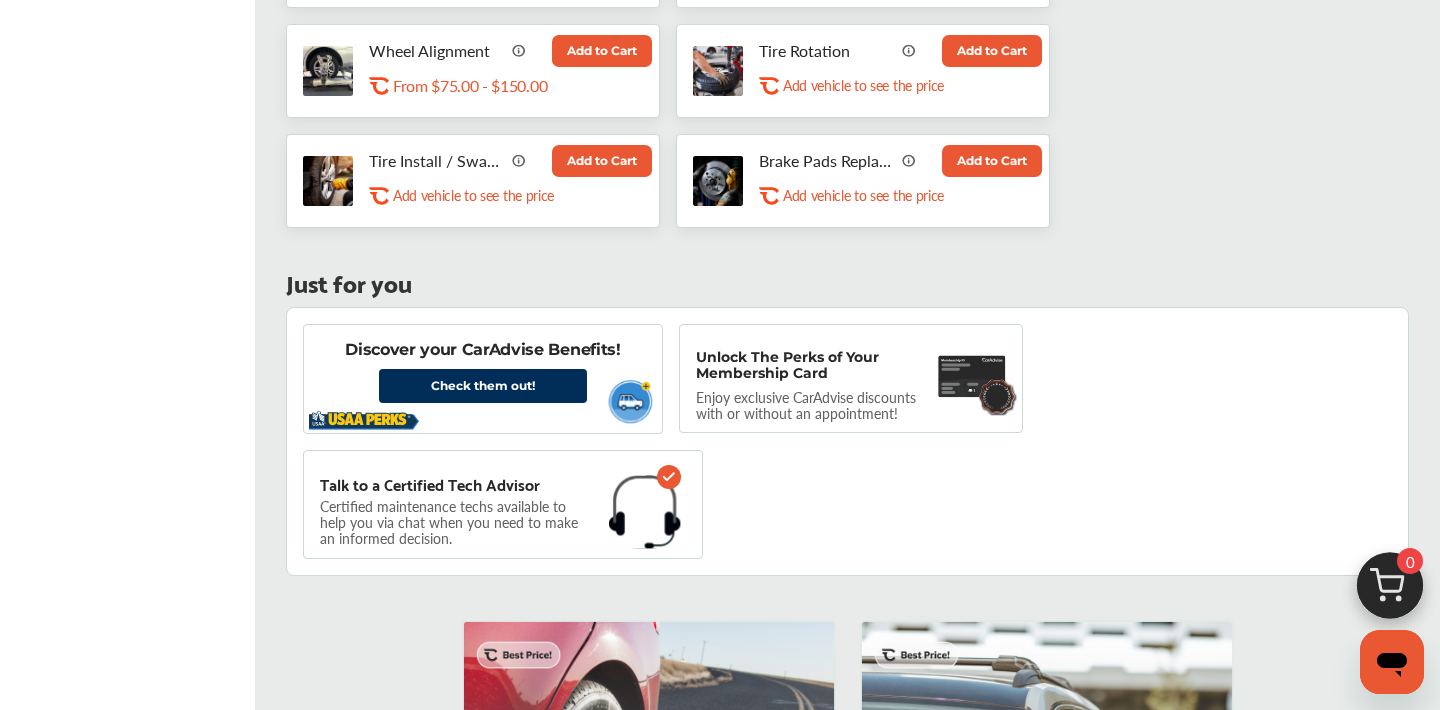 scroll, scrollTop: 1124, scrollLeft: 0, axis: vertical 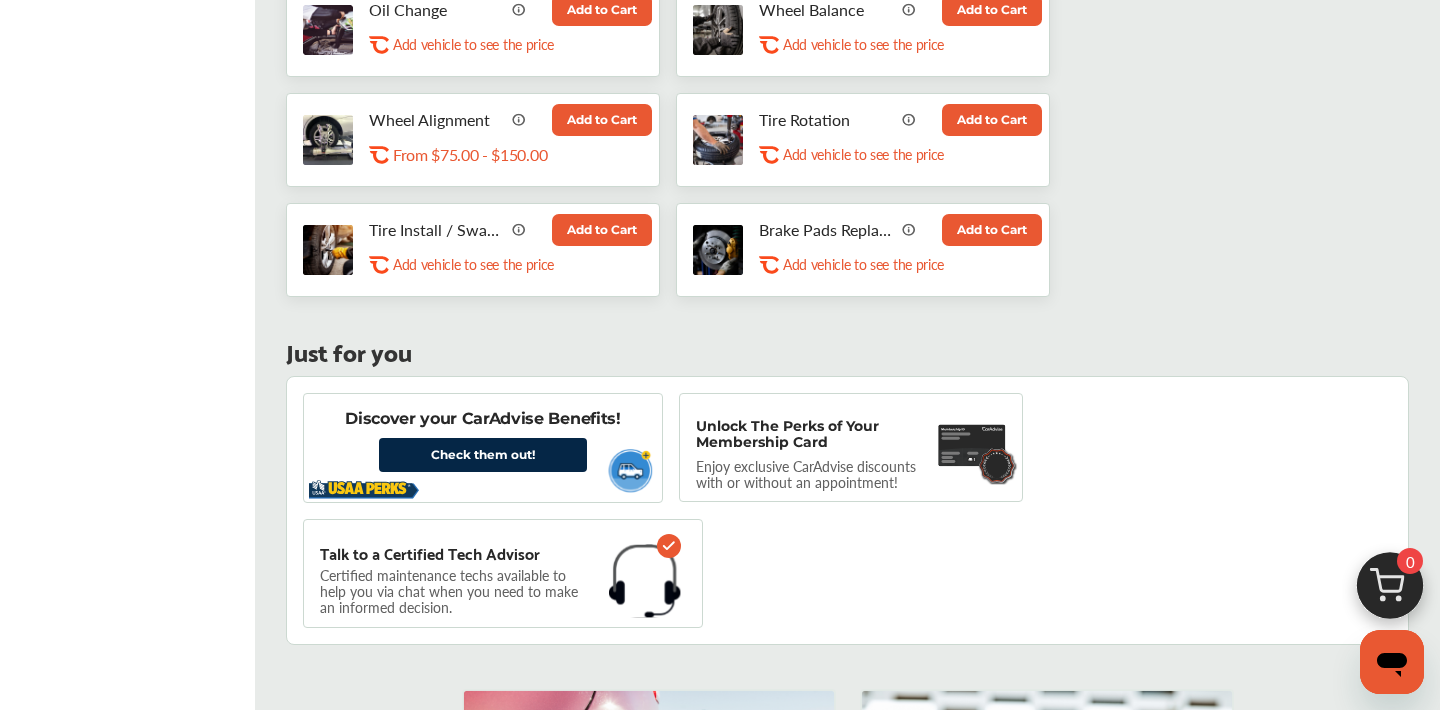 click on "Check them out!" at bounding box center [483, 455] 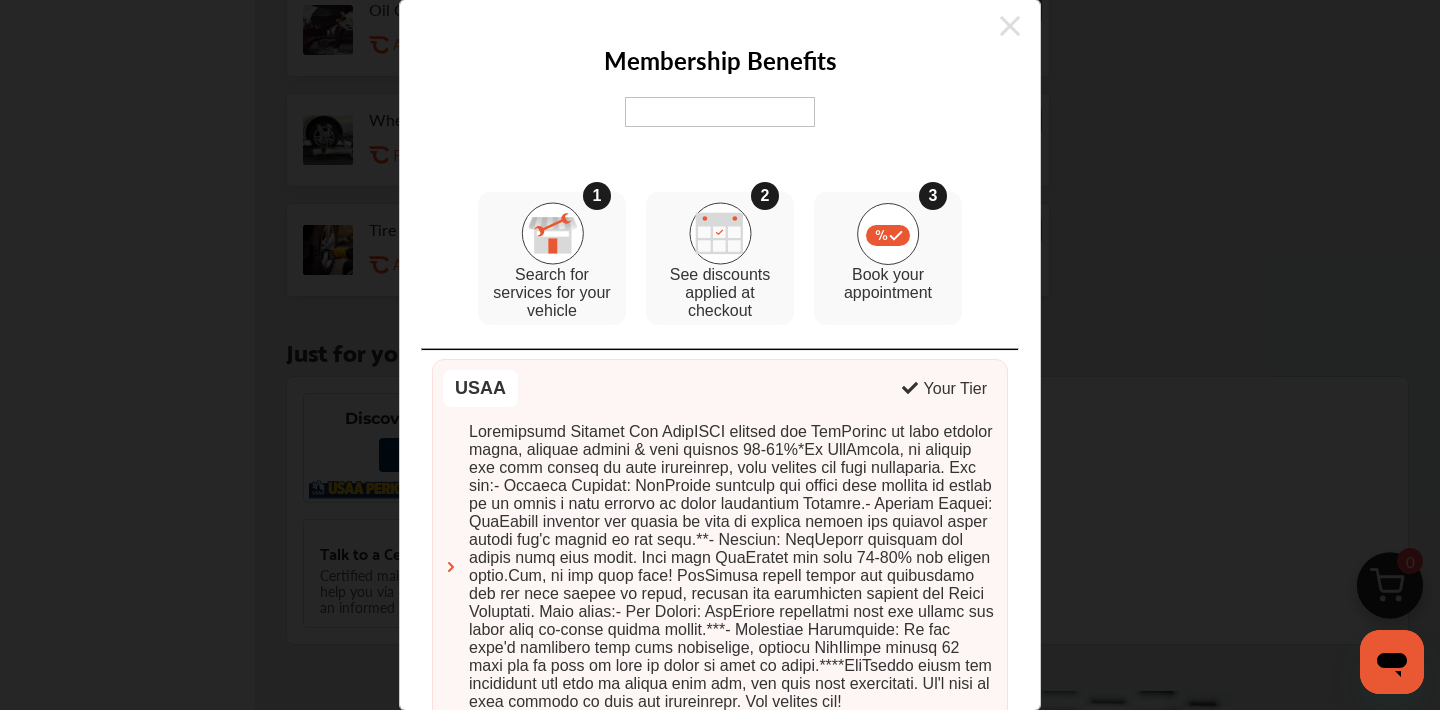 scroll, scrollTop: 0, scrollLeft: 0, axis: both 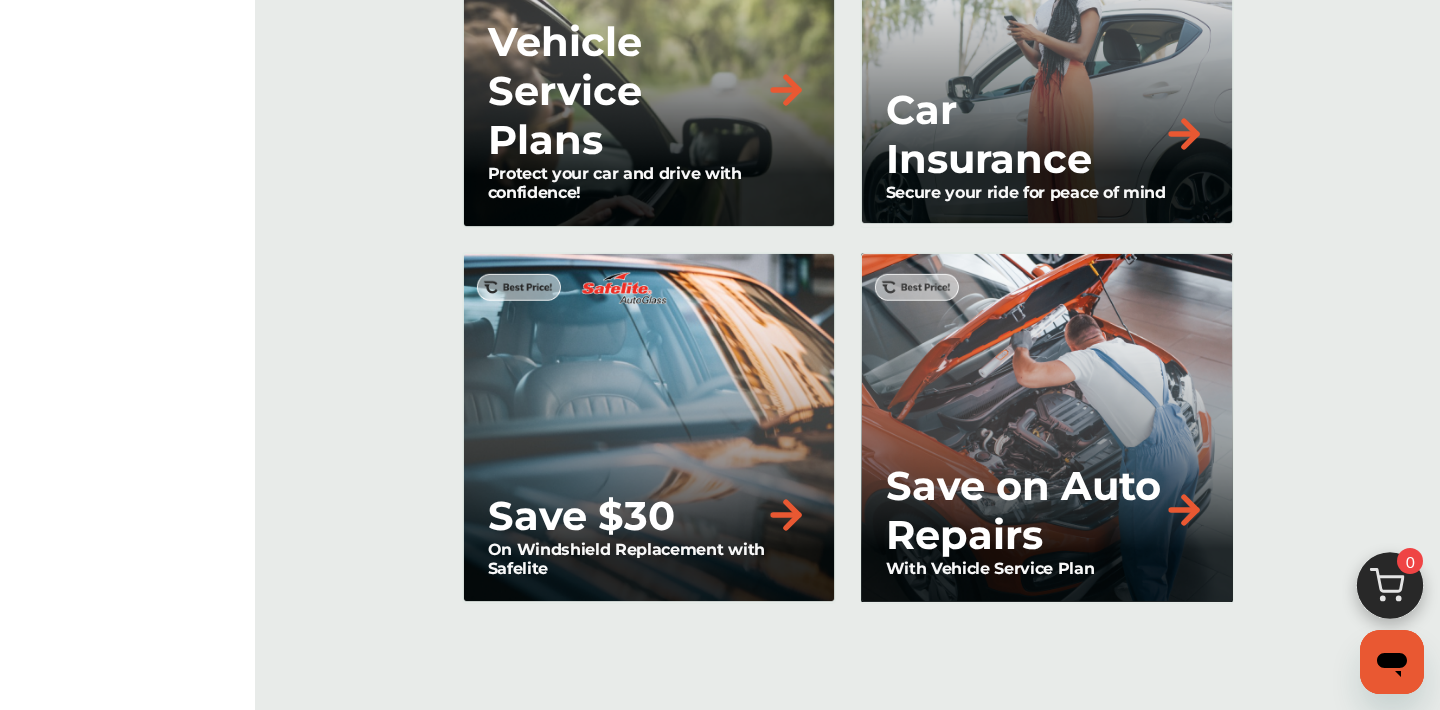 drag, startPoint x: 766, startPoint y: 84, endPoint x: 1064, endPoint y: 342, distance: 394.16748 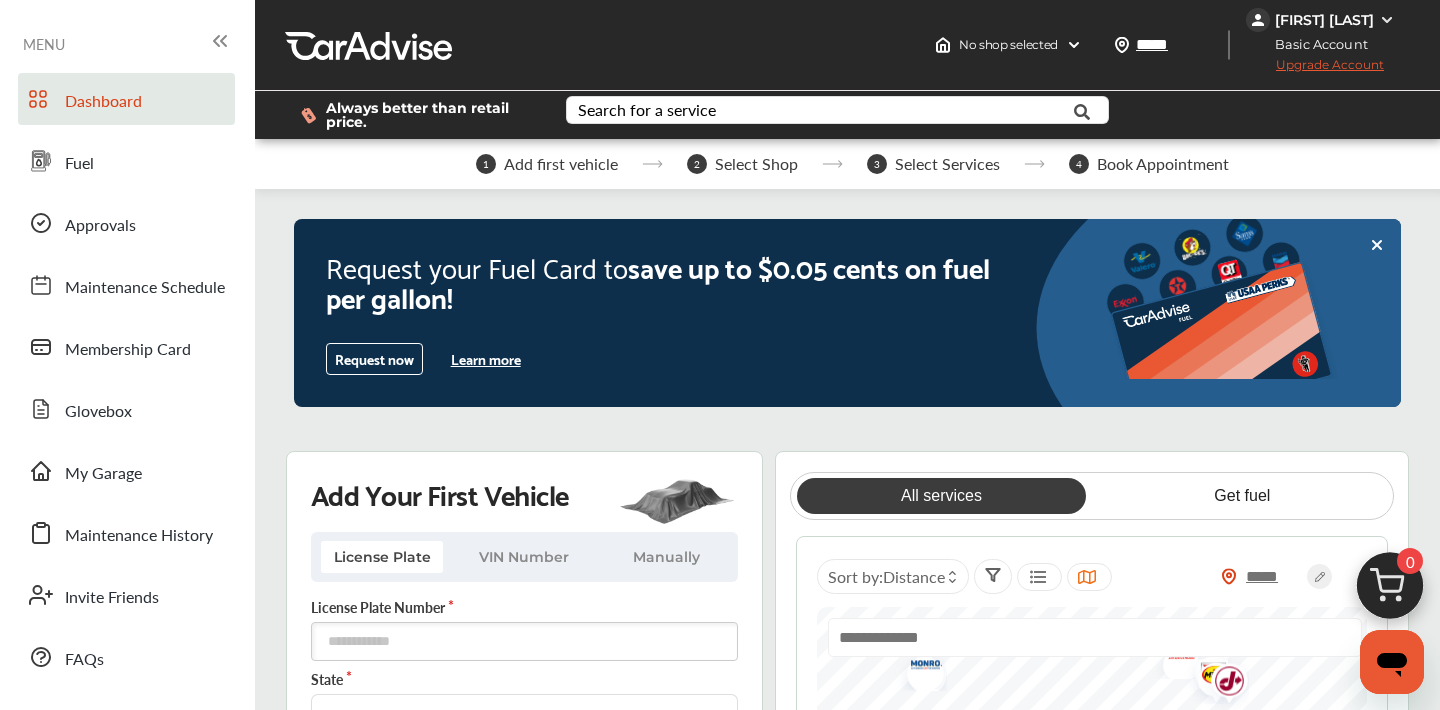 scroll, scrollTop: 0, scrollLeft: 0, axis: both 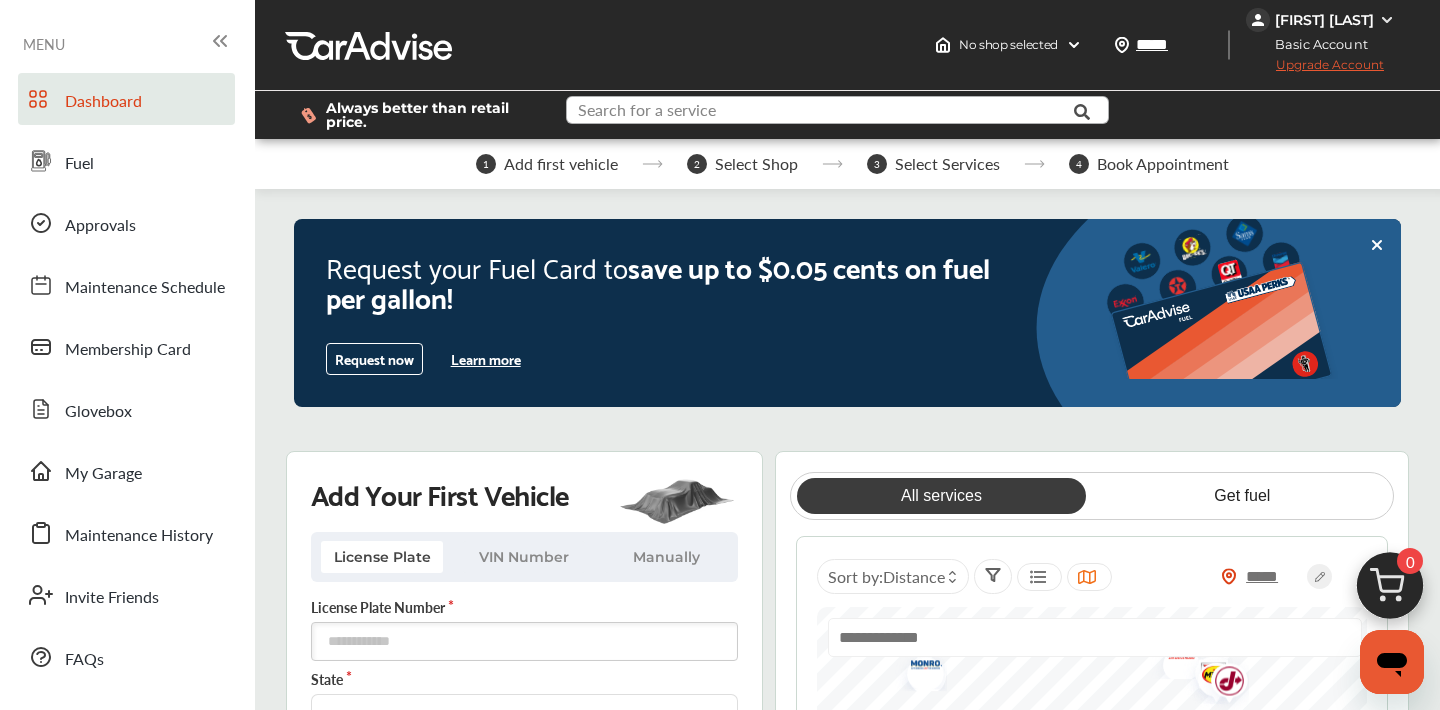 click at bounding box center (822, 112) 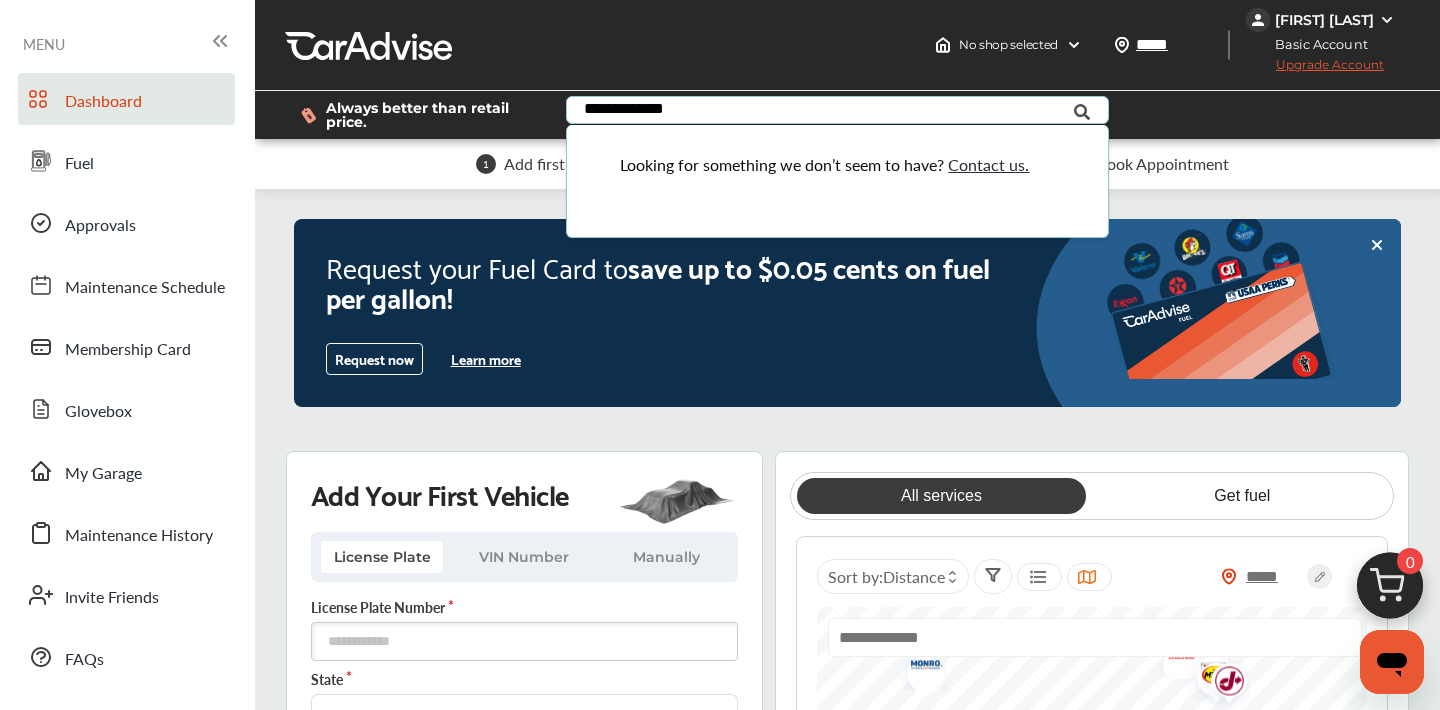 type on "**********" 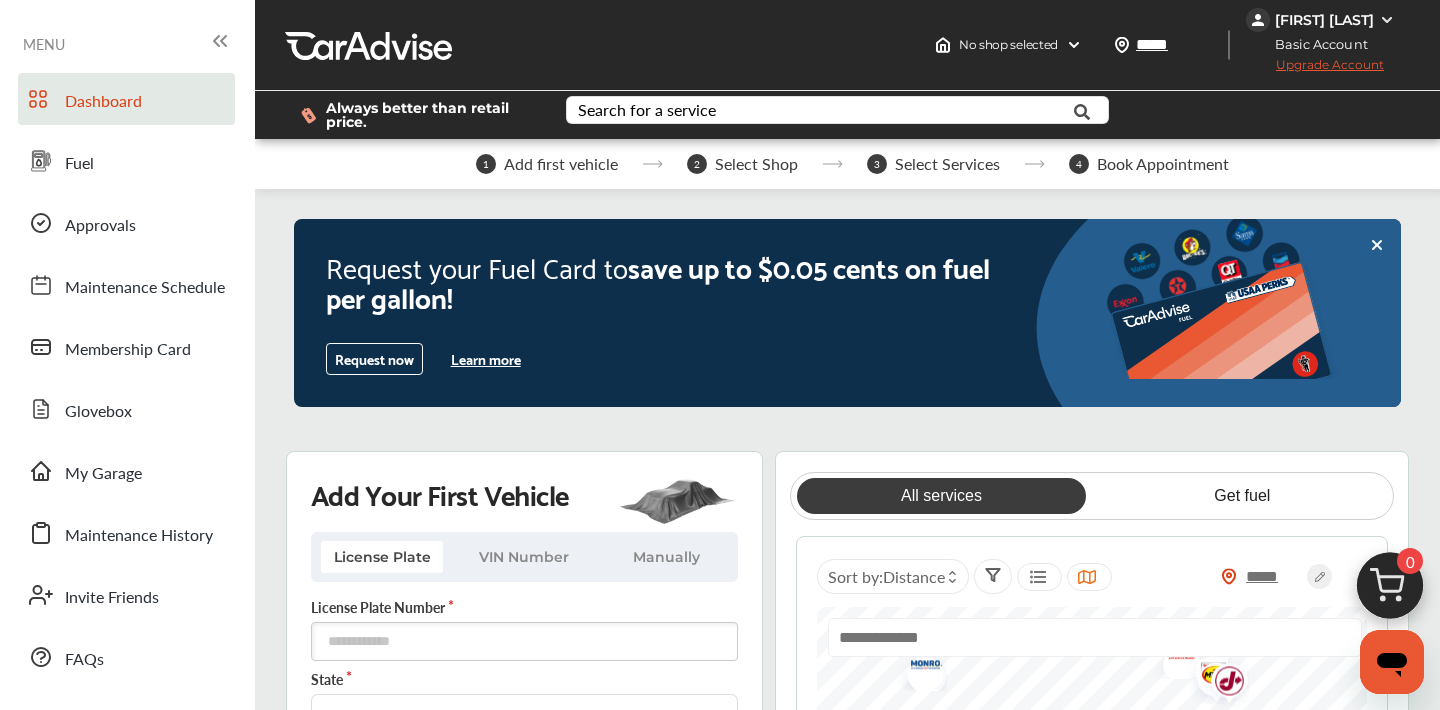 click on "Always better than retail price. Search for a service Search for... All Common Services Maintenance Schedules" at bounding box center [847, 115] 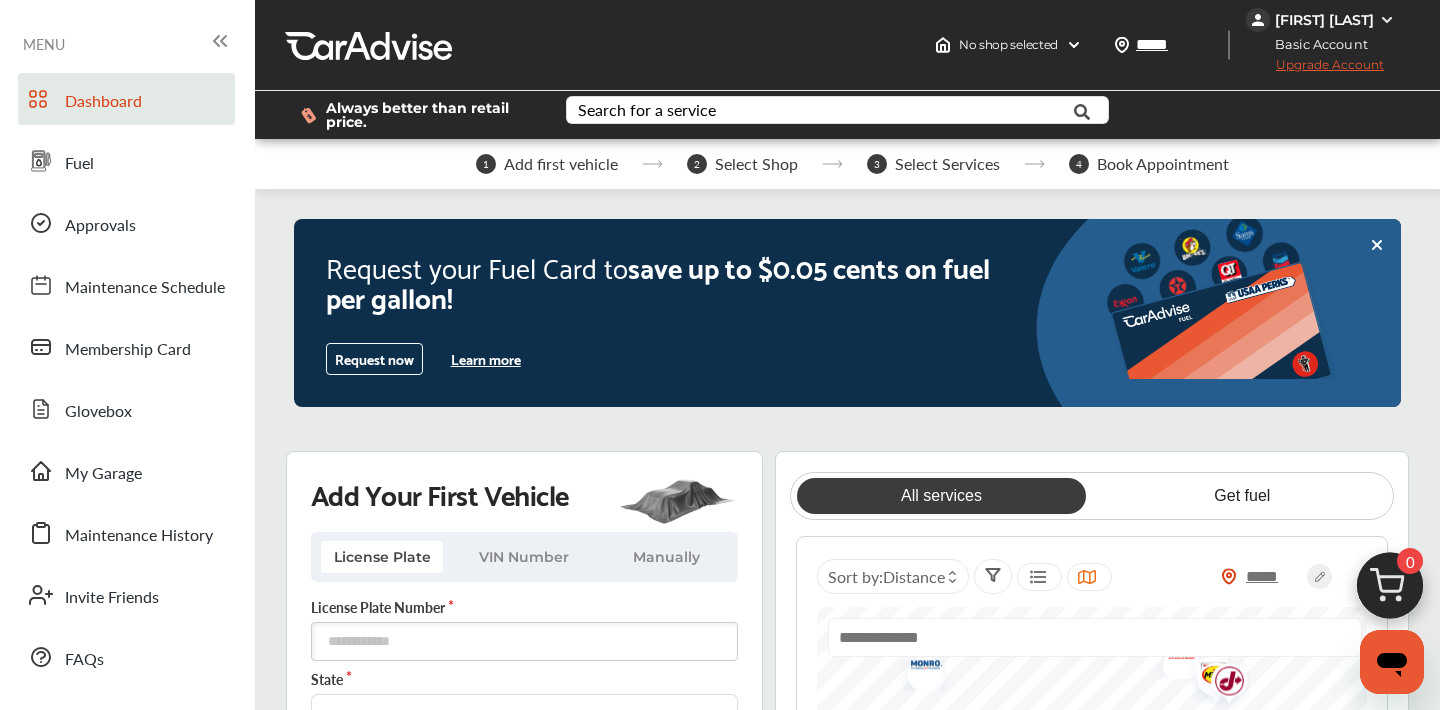 click on "Add first vehicle" at bounding box center (561, 164) 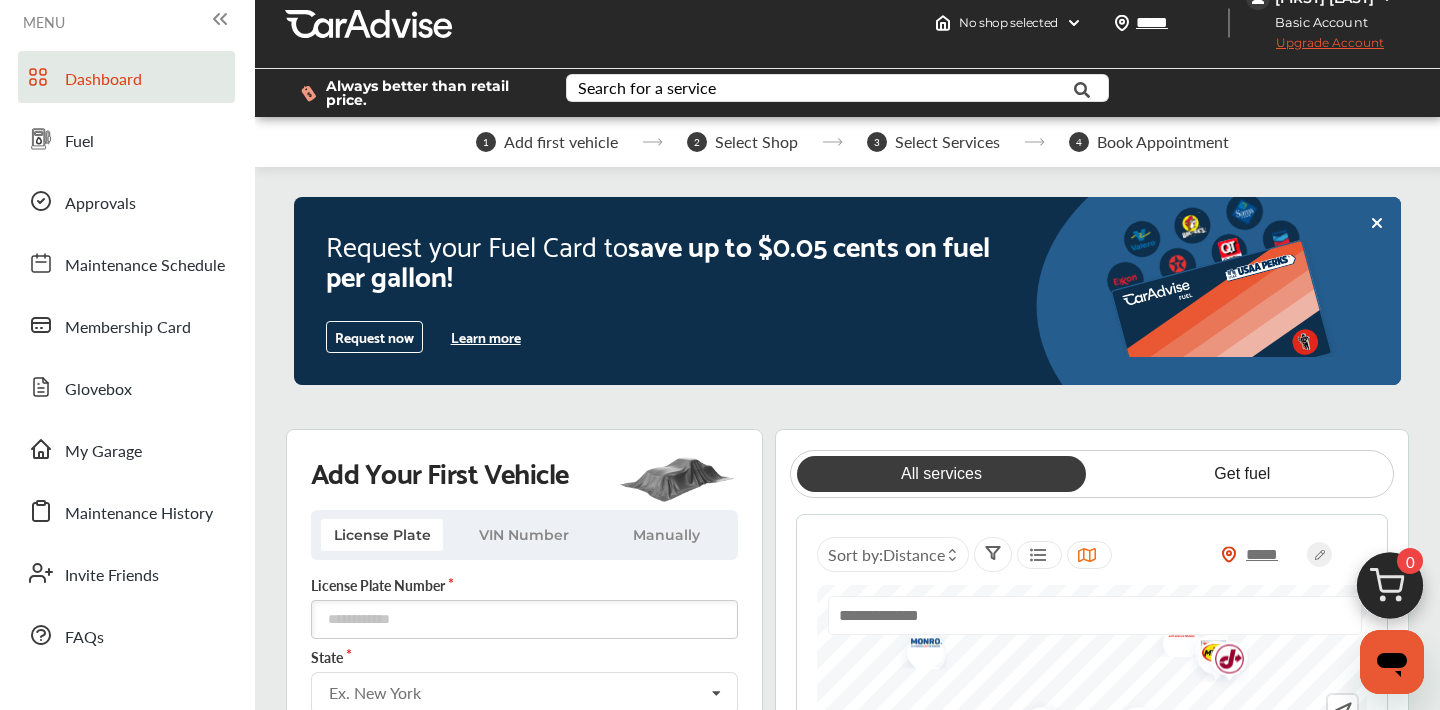 scroll, scrollTop: 170, scrollLeft: 0, axis: vertical 